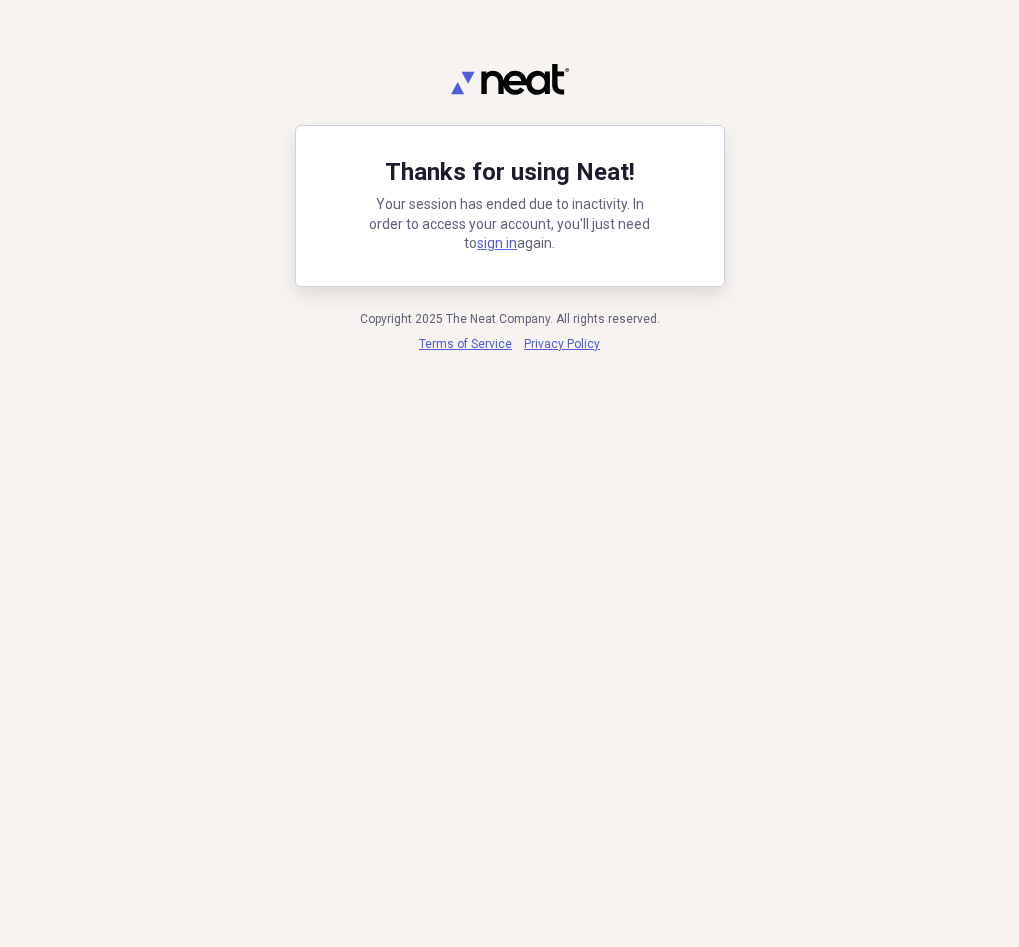 scroll, scrollTop: 0, scrollLeft: 0, axis: both 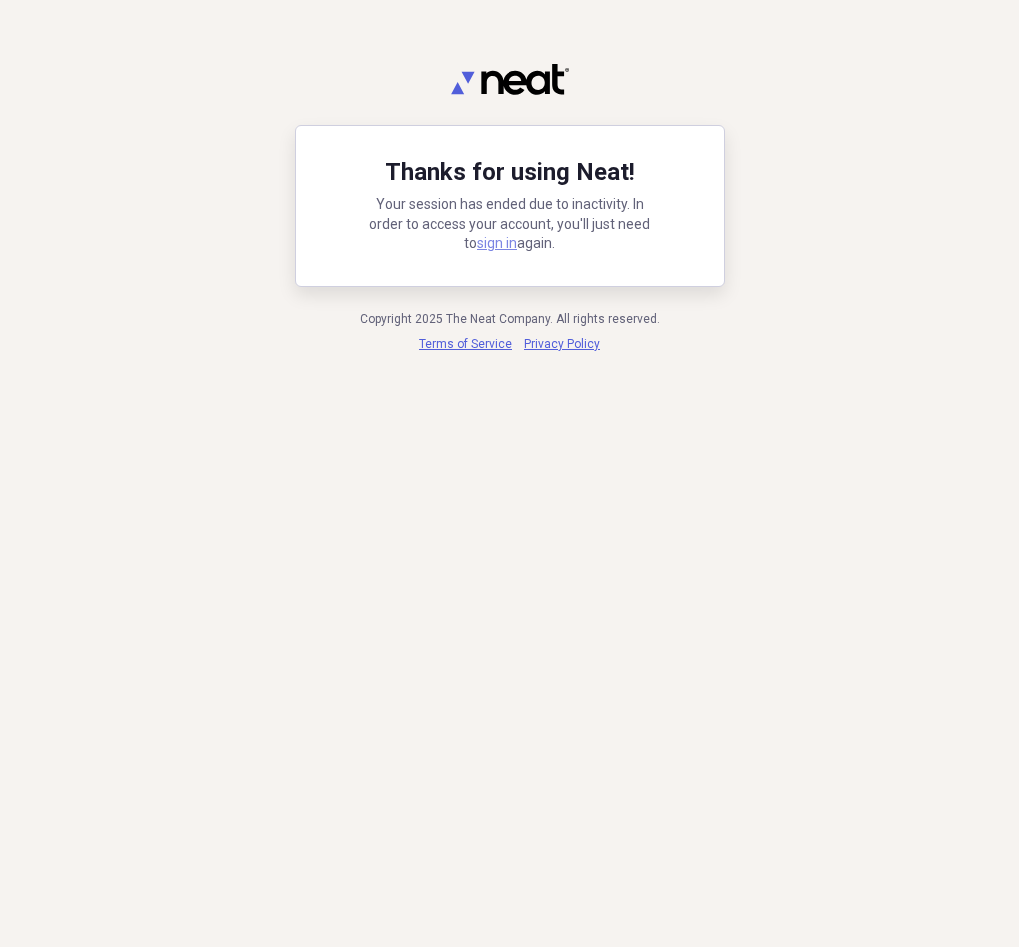 click on "sign in" at bounding box center [497, 243] 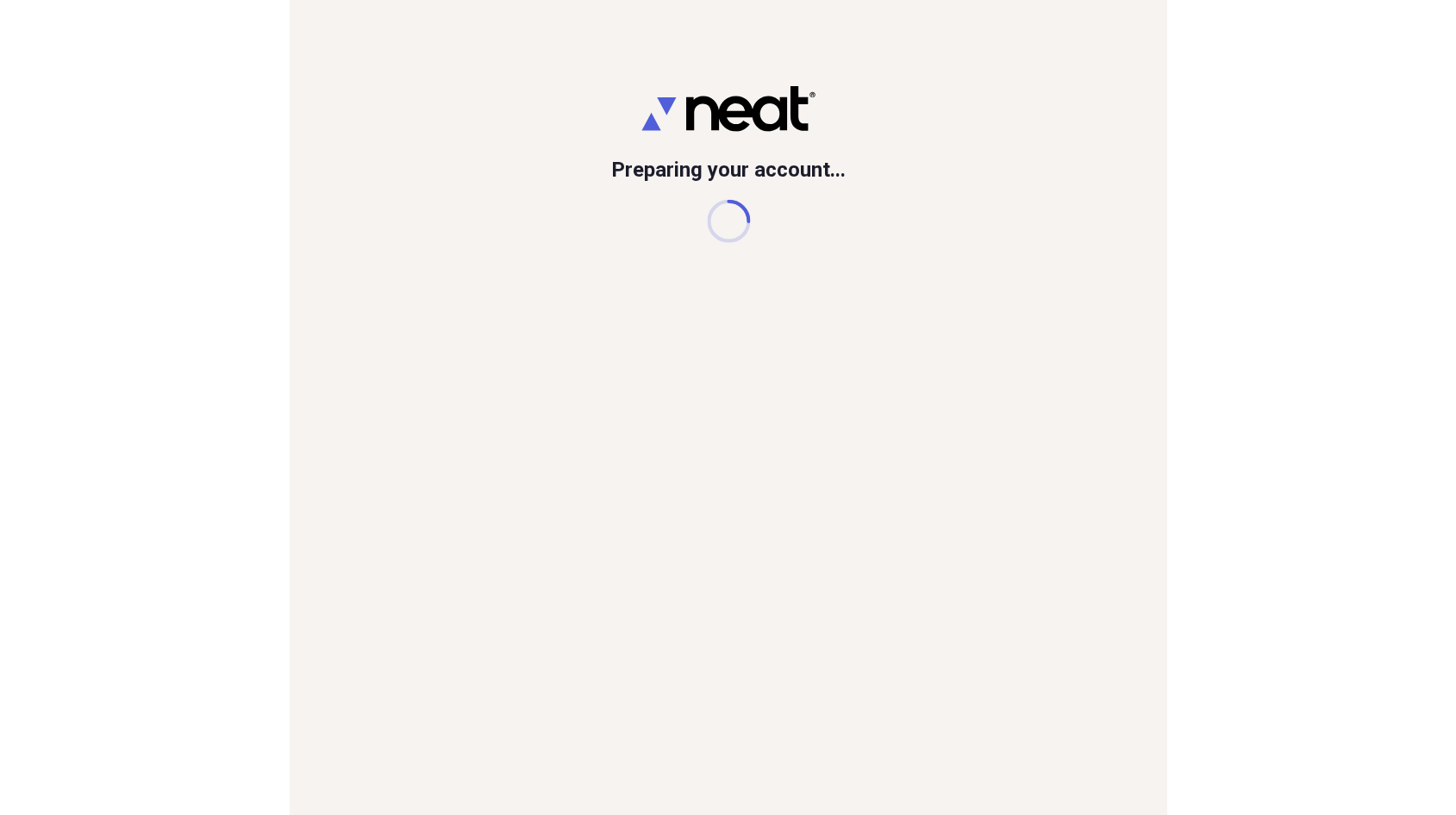 scroll, scrollTop: 0, scrollLeft: 0, axis: both 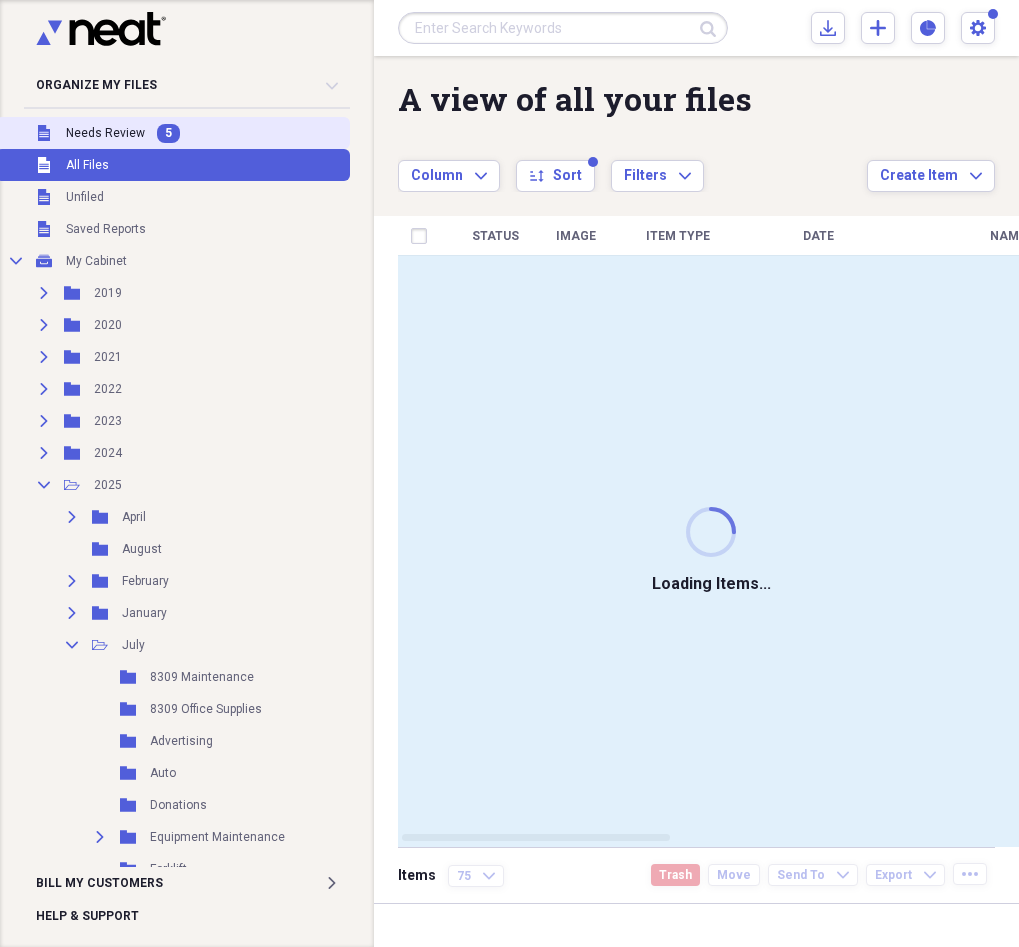 click on "Unfiled Needs Review 5" at bounding box center (173, 133) 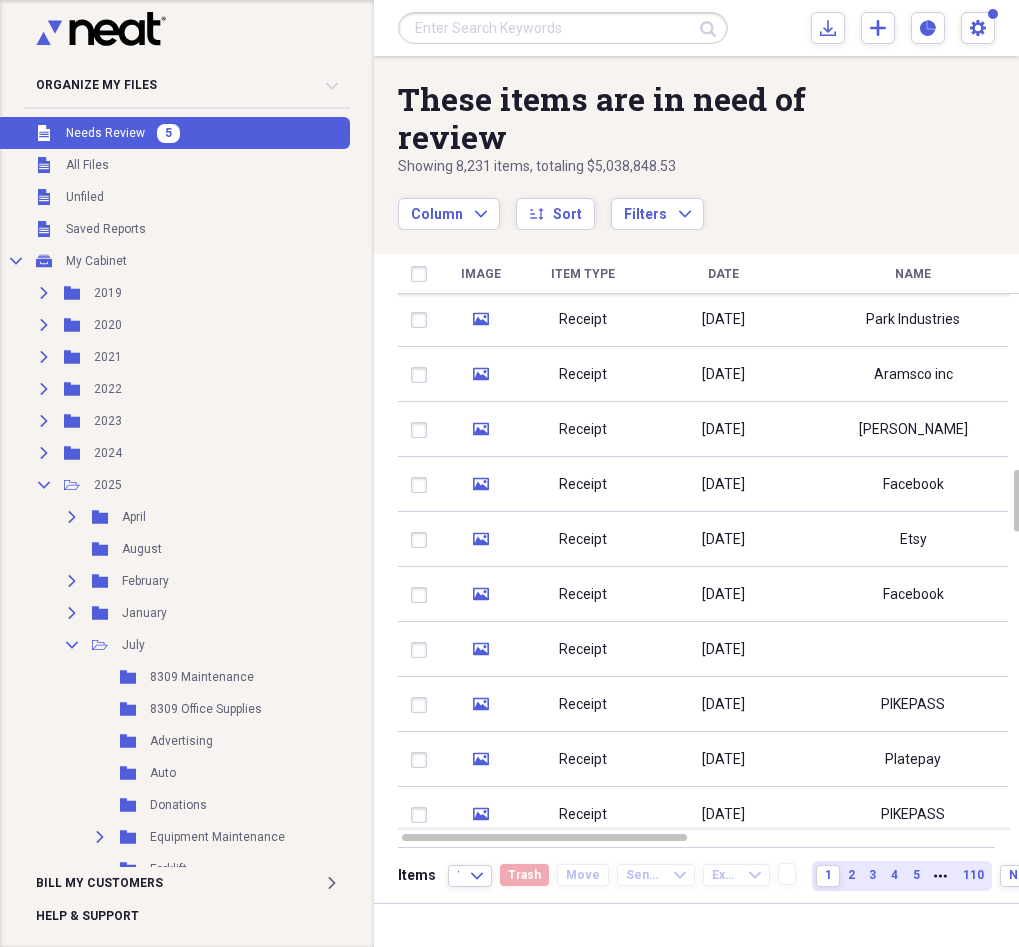 click on "Unfiled Needs Review 5" at bounding box center (173, 133) 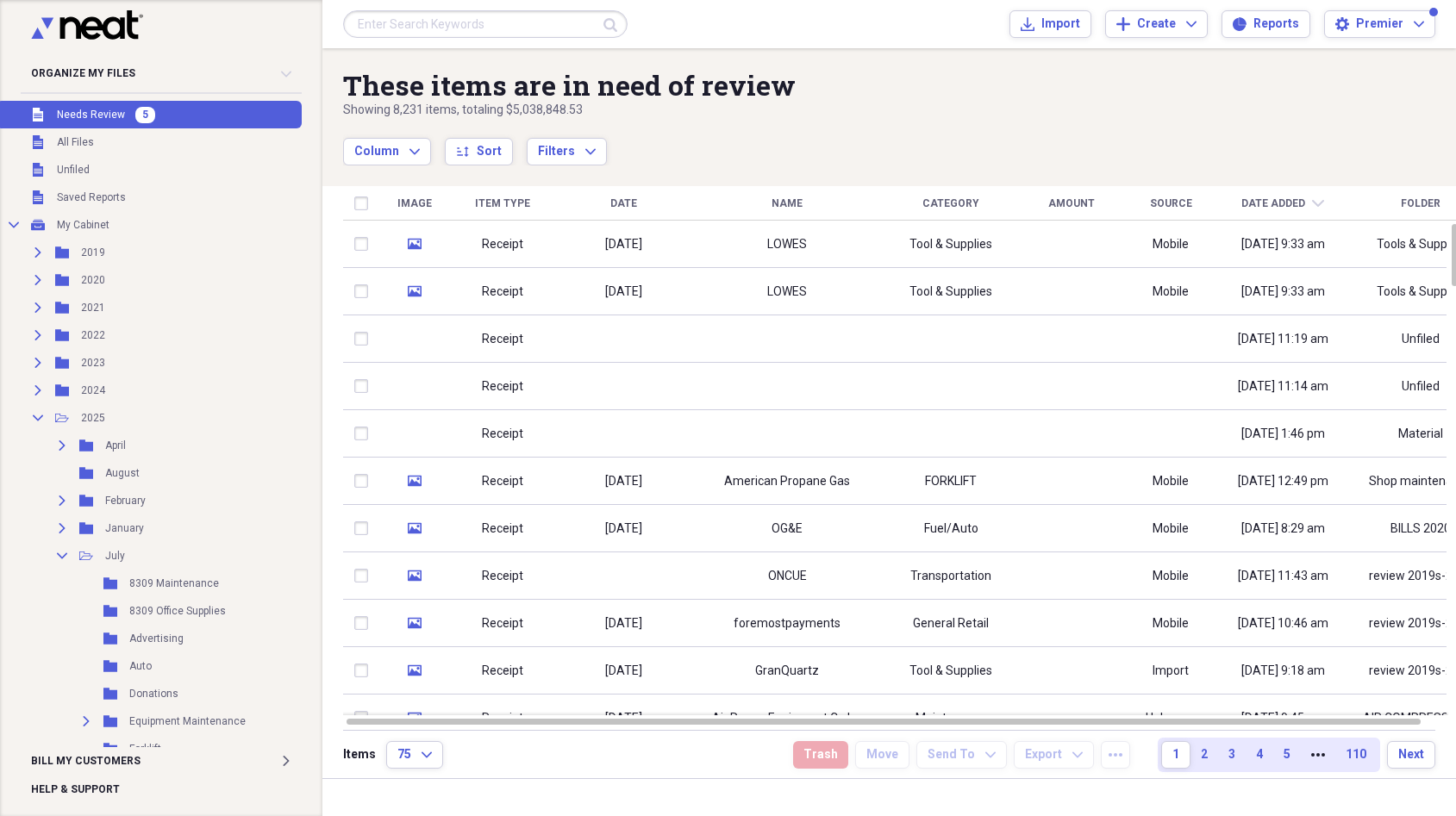 click on "Needs Review" at bounding box center [91, 115] 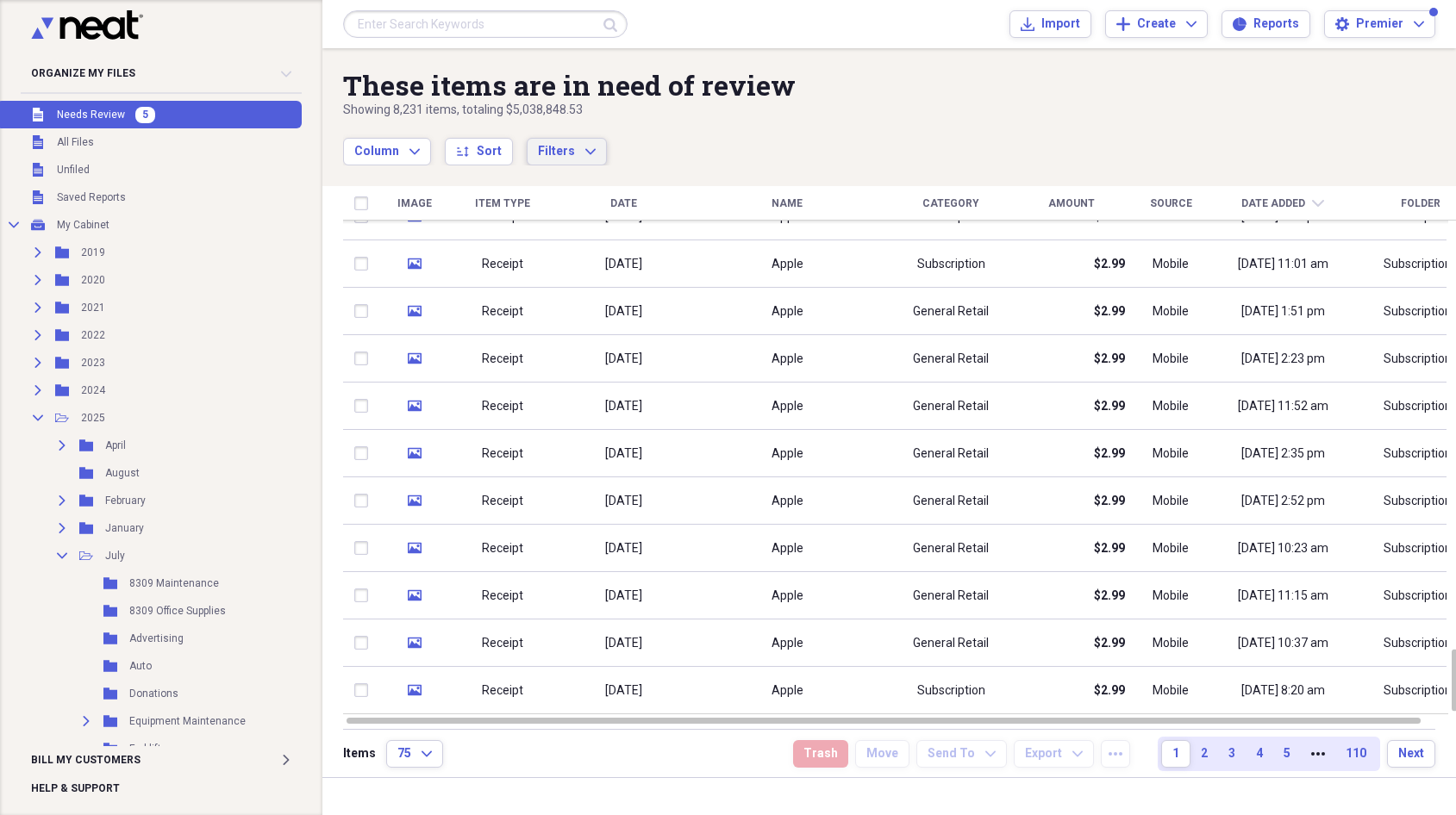 click on "Filters" at bounding box center [556, 151] 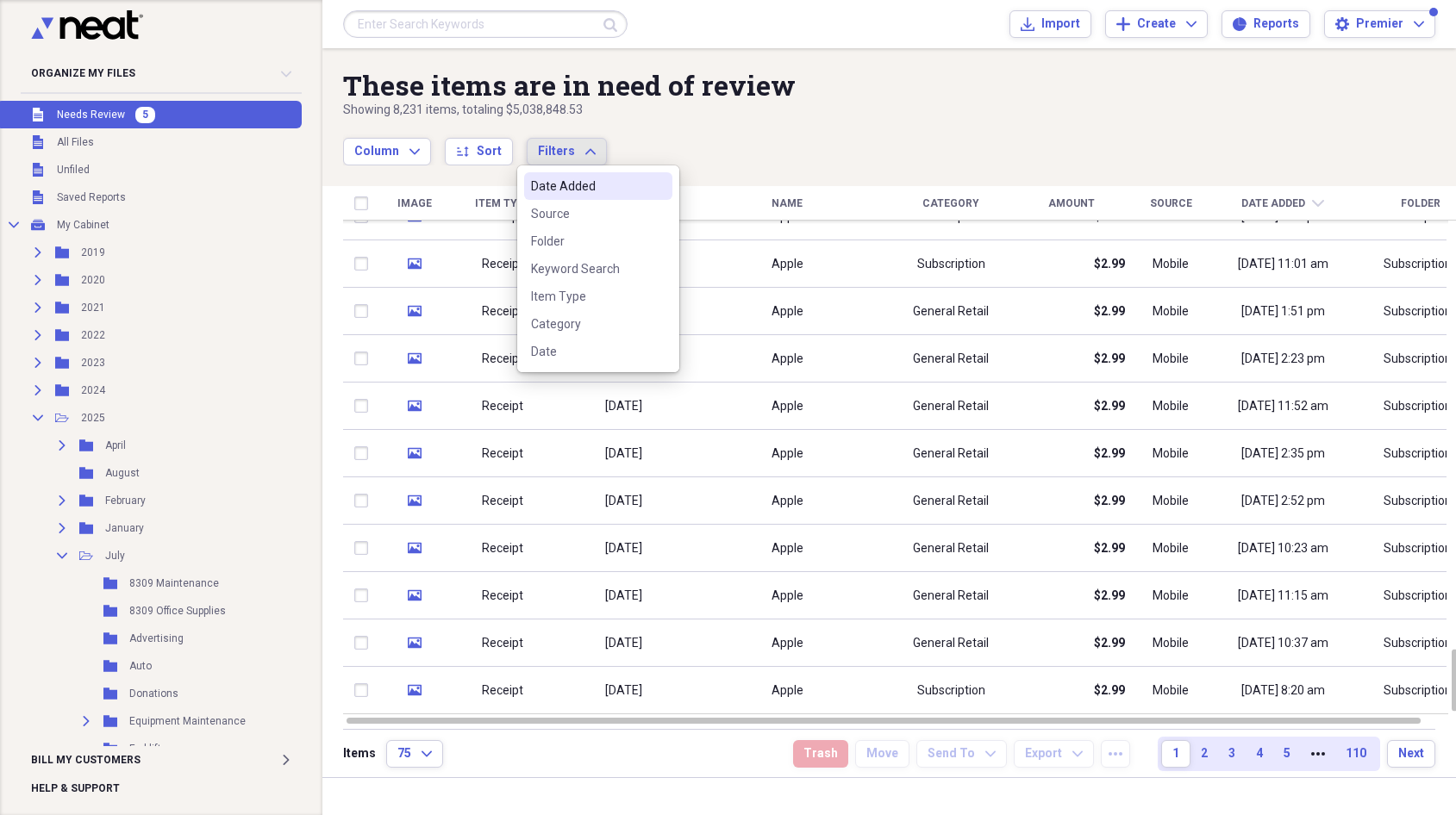 click on "Filters" at bounding box center [556, 151] 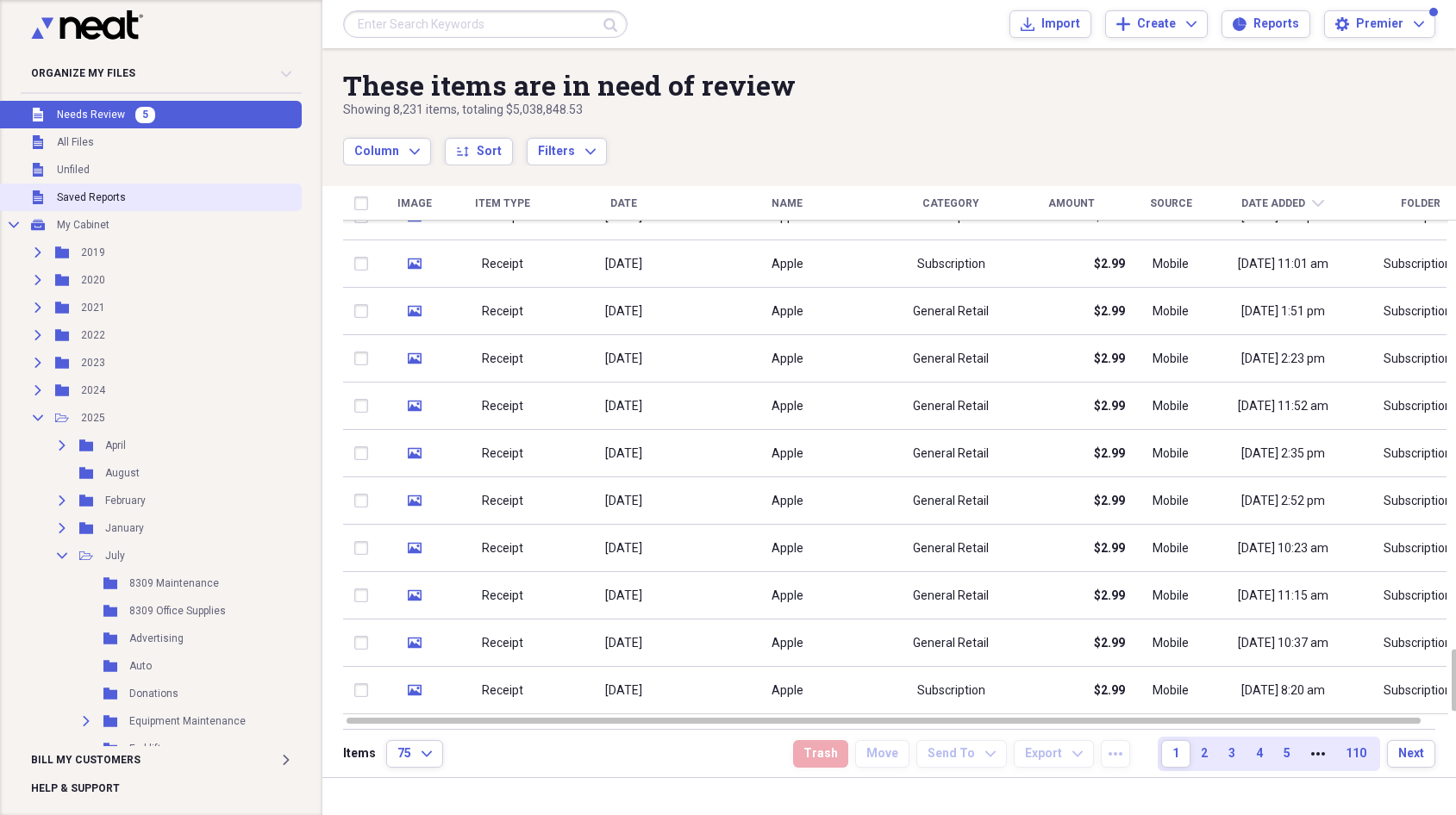 drag, startPoint x: 91, startPoint y: 145, endPoint x: 87, endPoint y: 183, distance: 38.209946 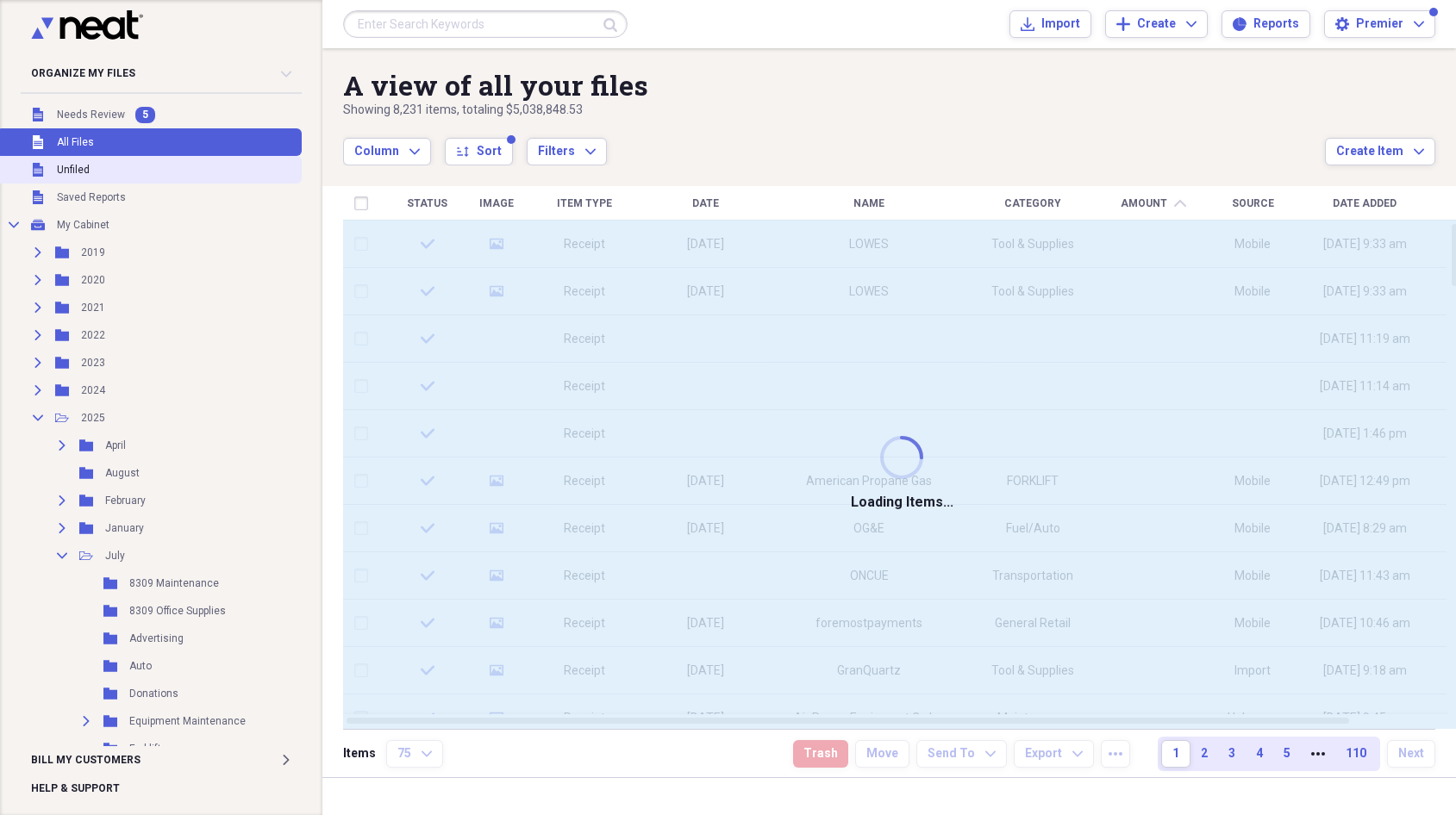 click on "Unfiled Unfiled" at bounding box center [149, 170] 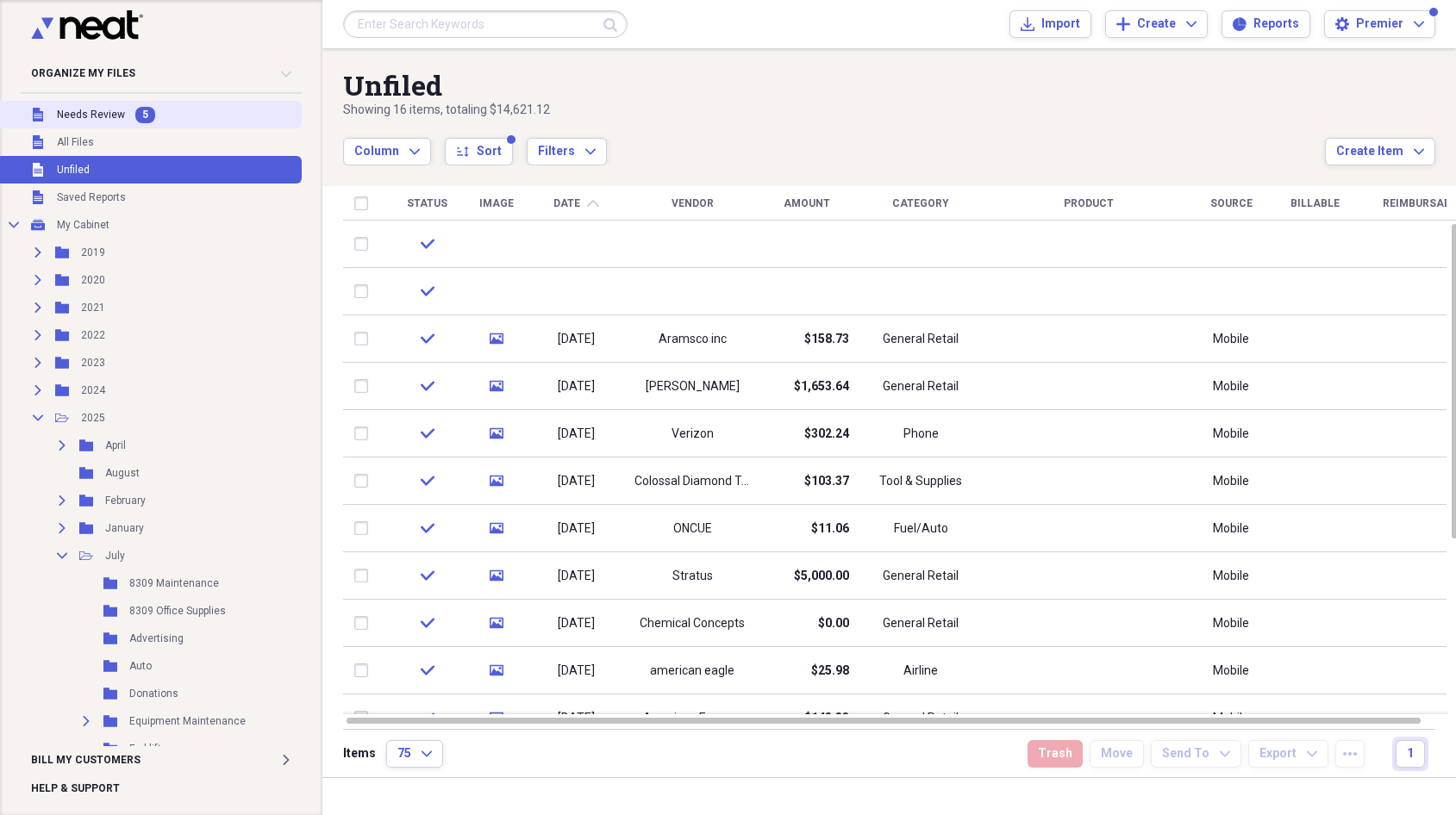 click on "Unfiled Needs Review 5" at bounding box center (149, 115) 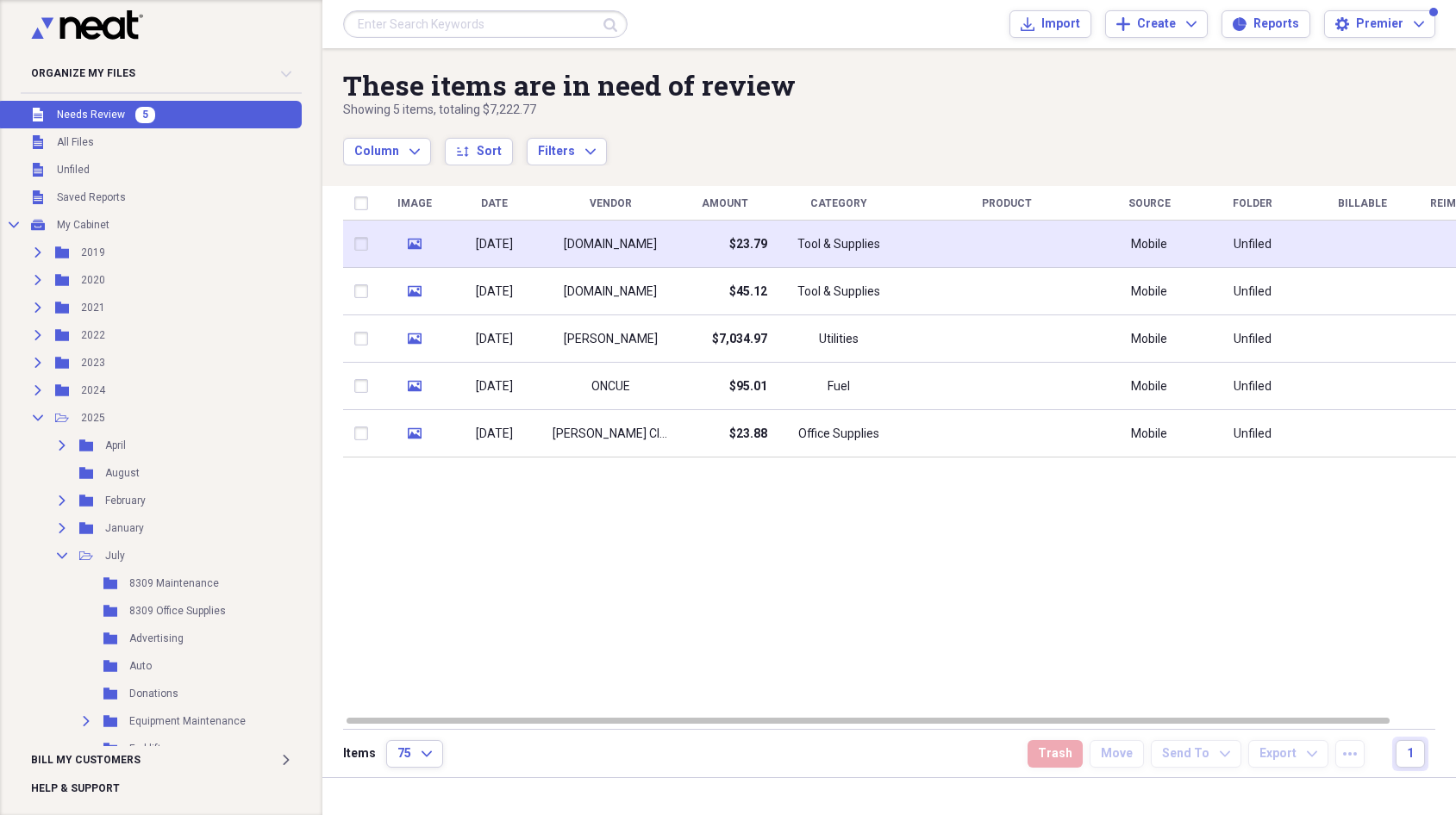 click on "[DOMAIN_NAME]" at bounding box center (610, 244) 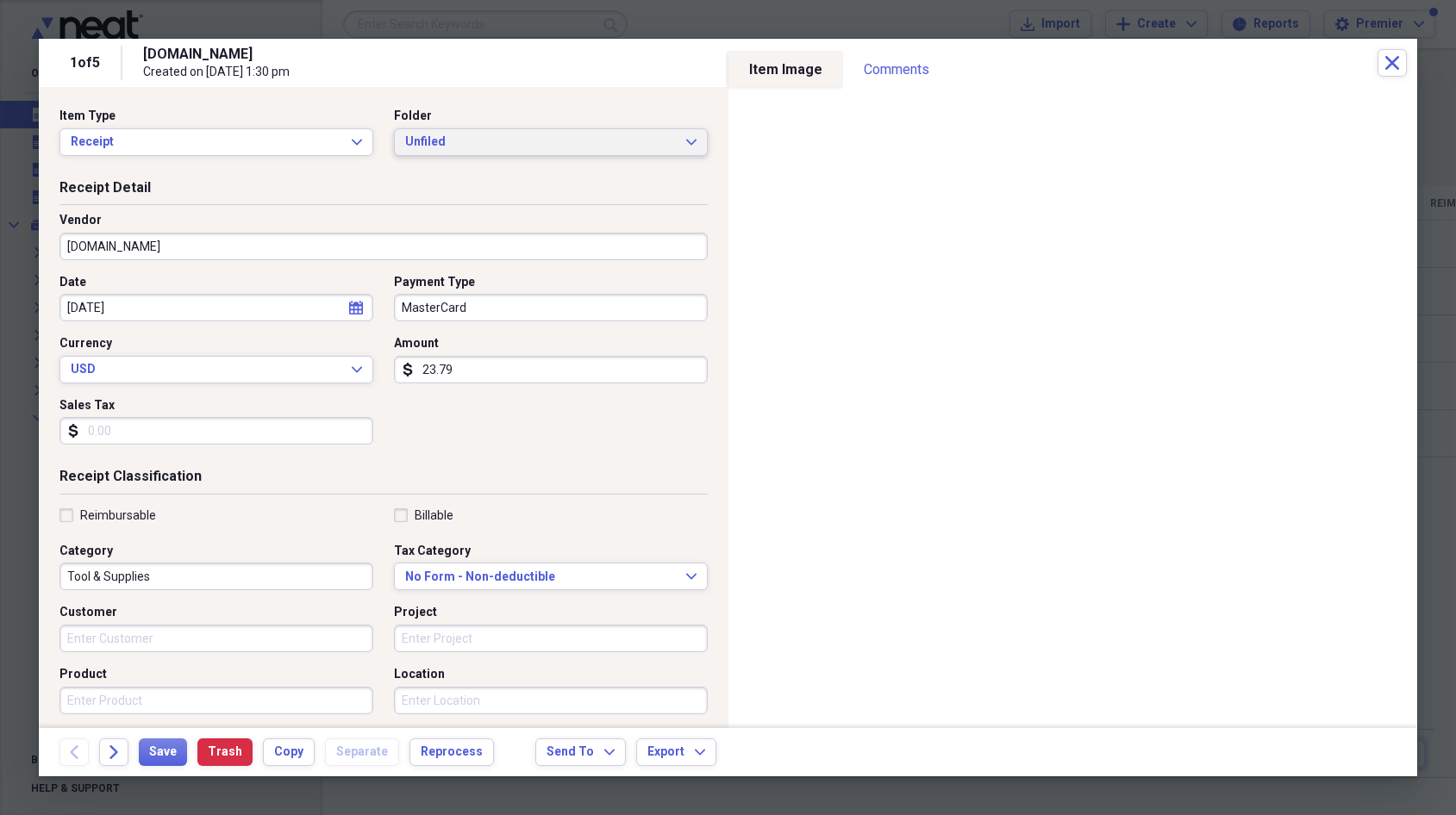 click on "Unfiled" at bounding box center [541, 142] 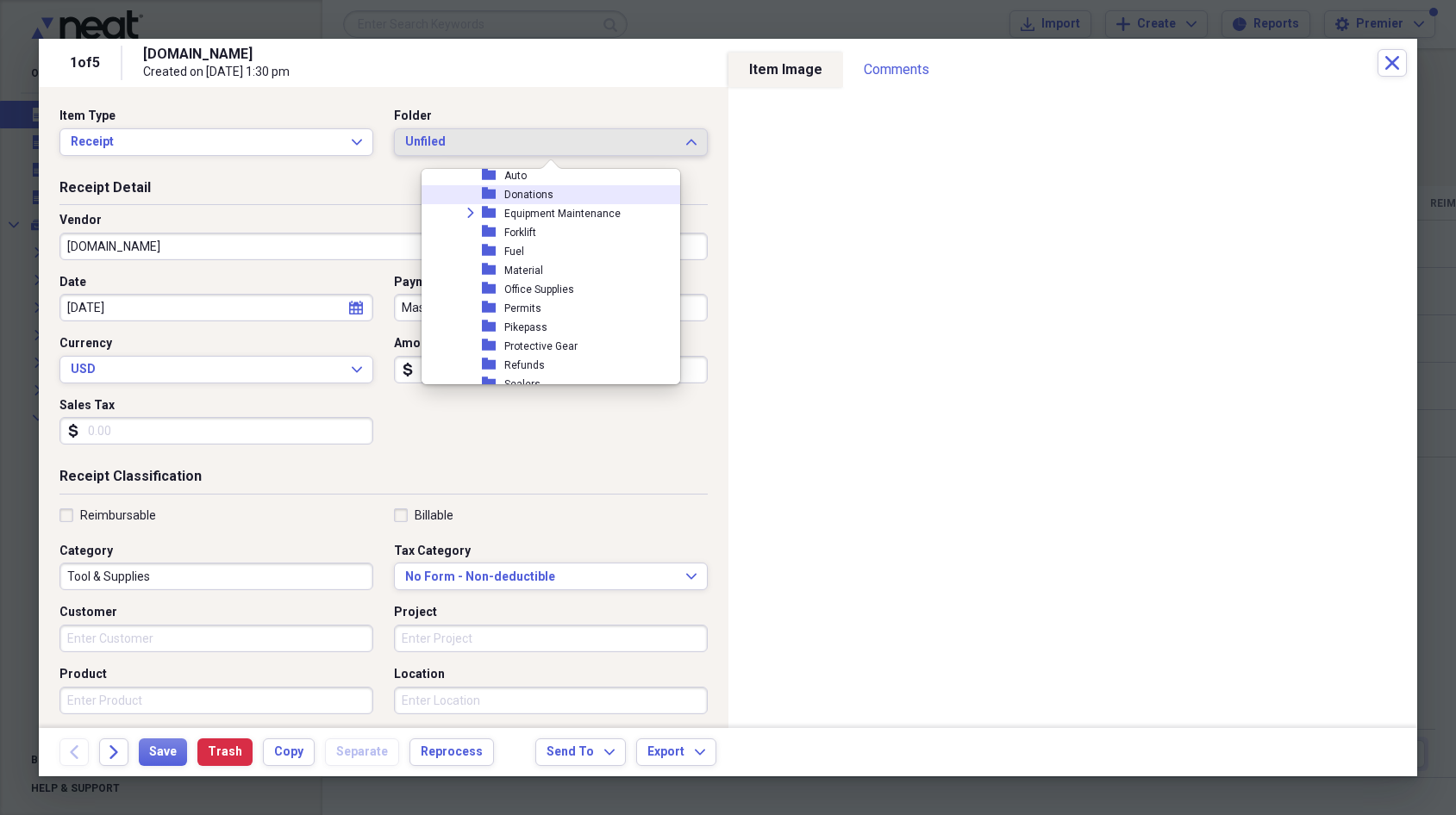 scroll, scrollTop: 339, scrollLeft: 0, axis: vertical 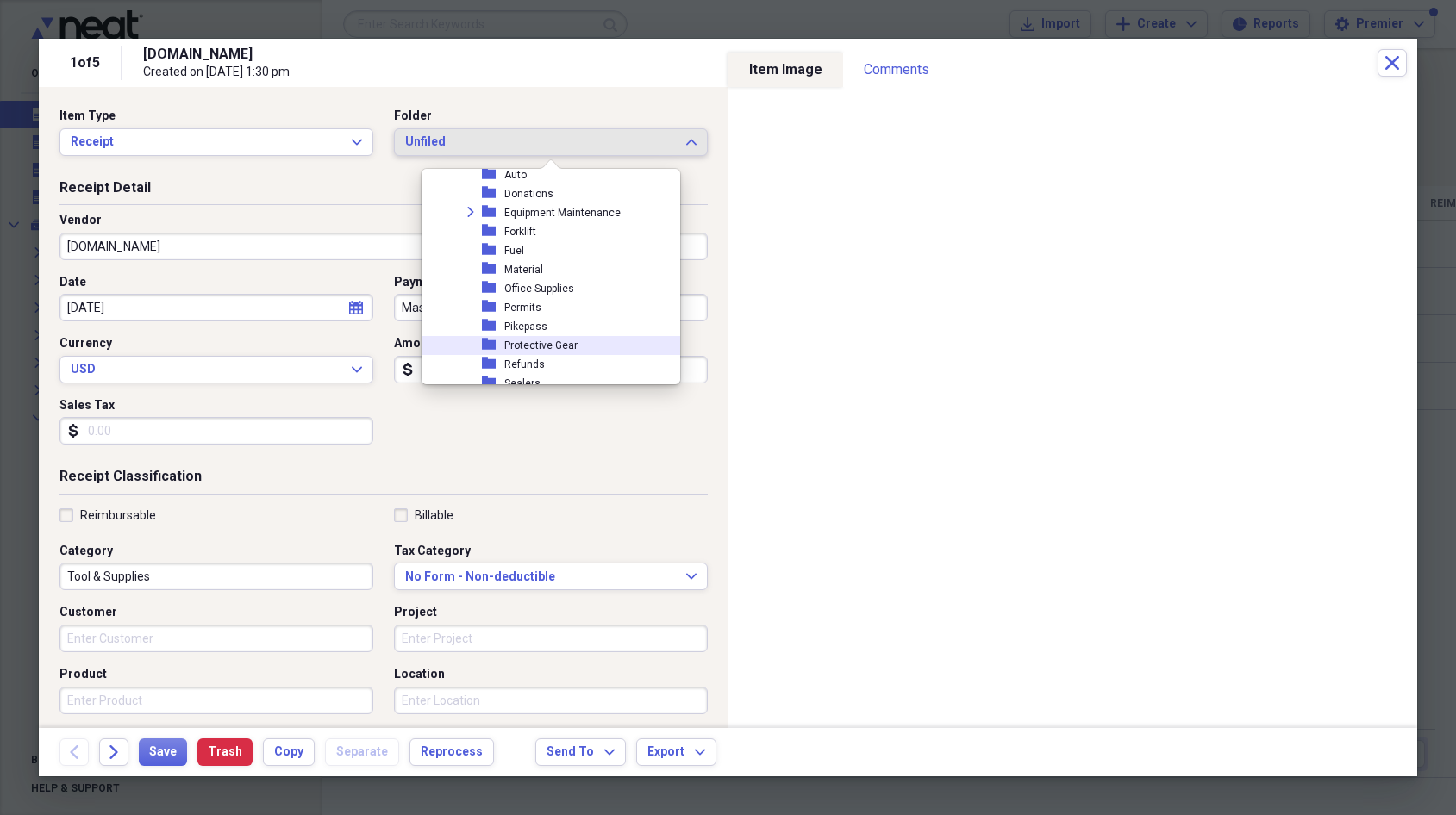 click on "Protective Gear" at bounding box center [541, 345] 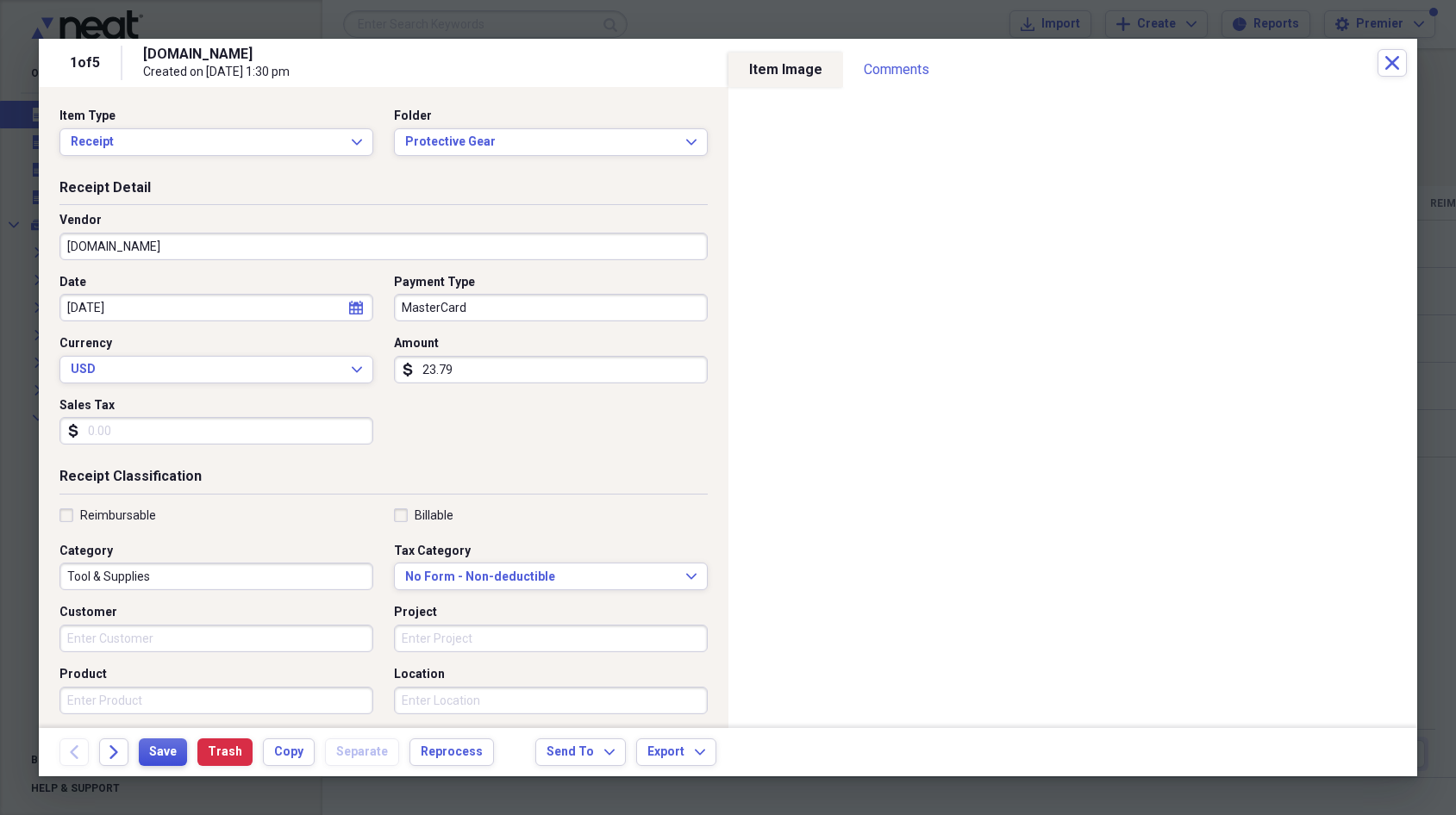 click on "Save" at bounding box center [163, 752] 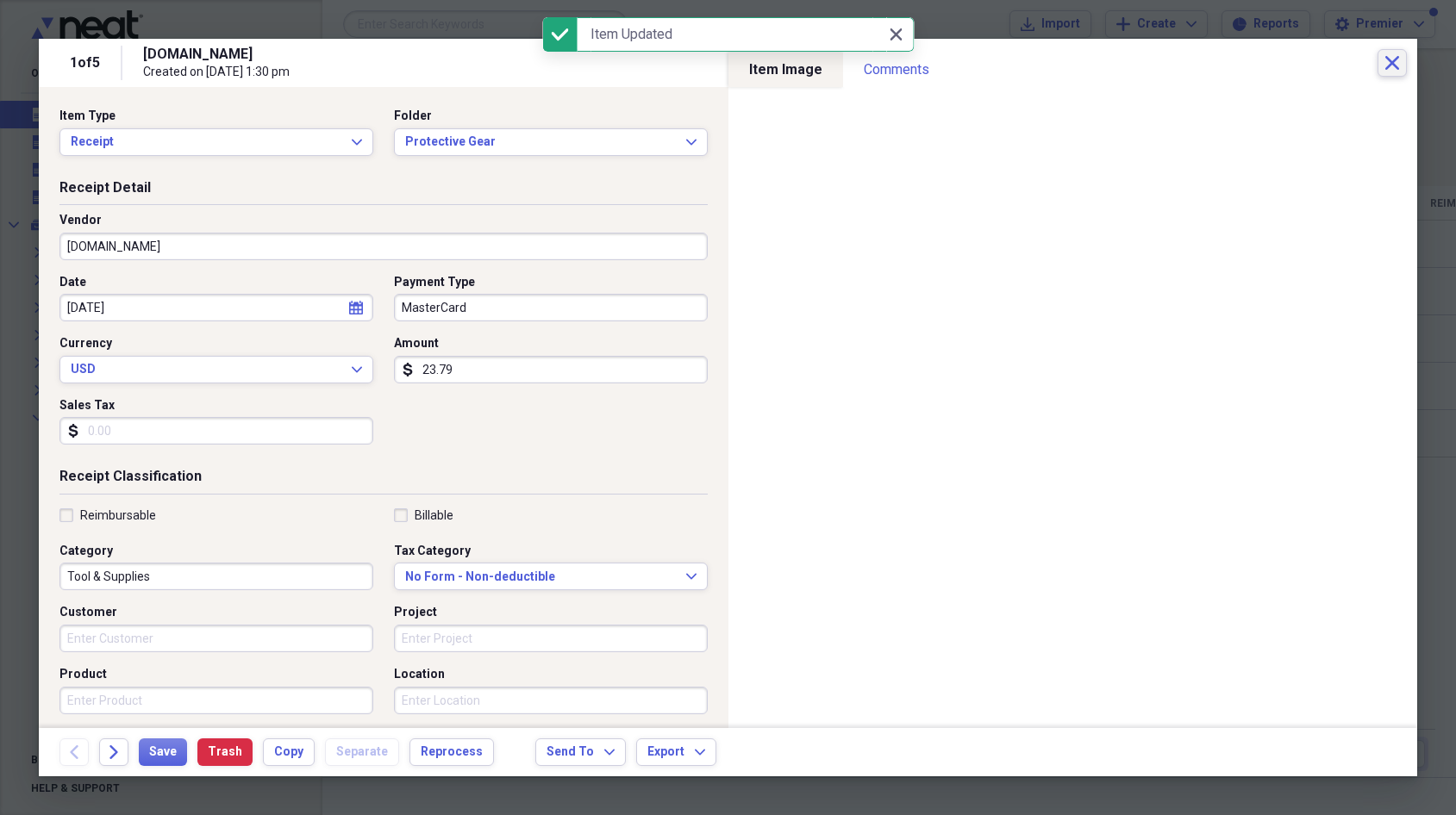 click 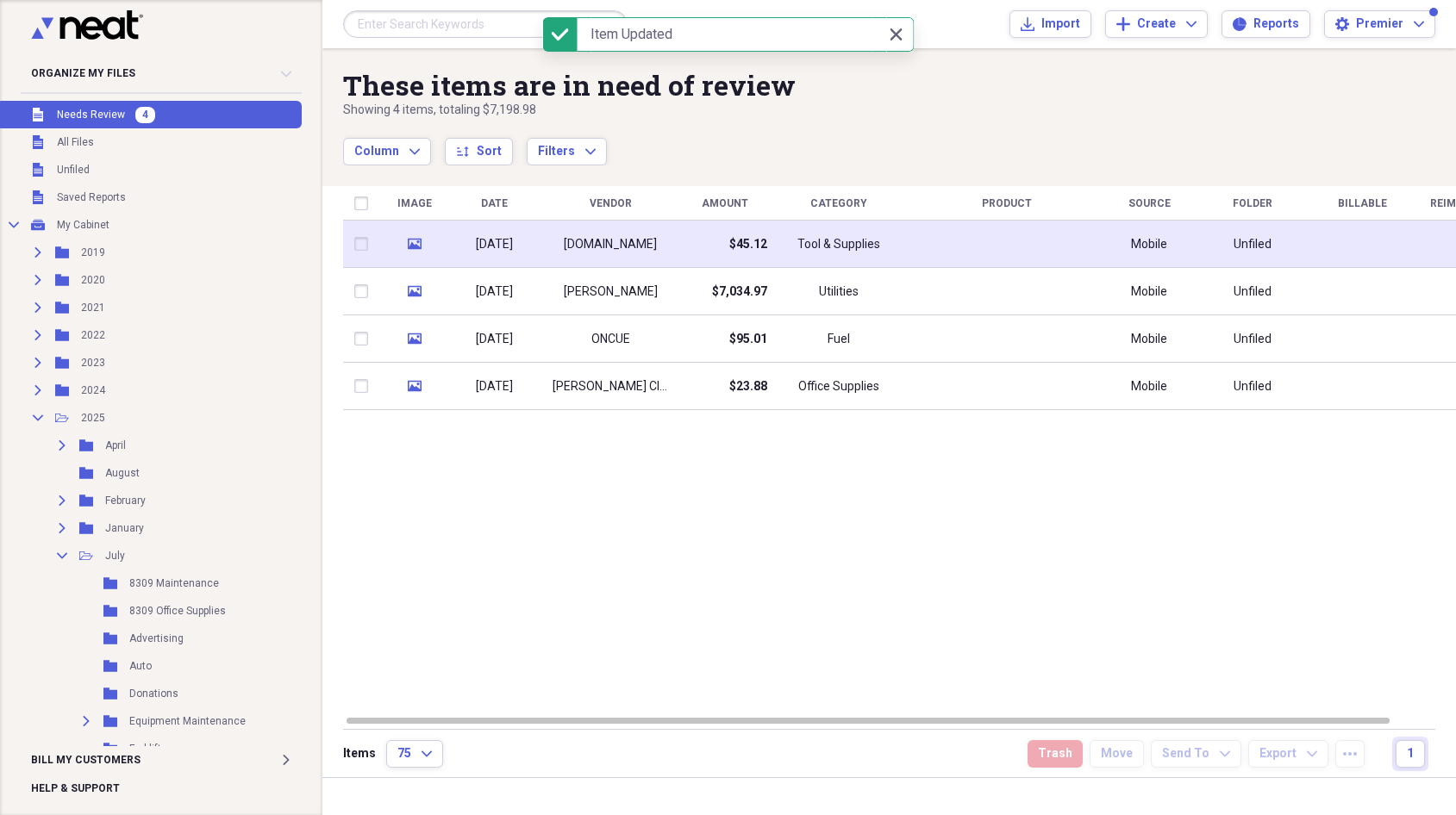 click on "Tool & Supplies" at bounding box center [839, 245] 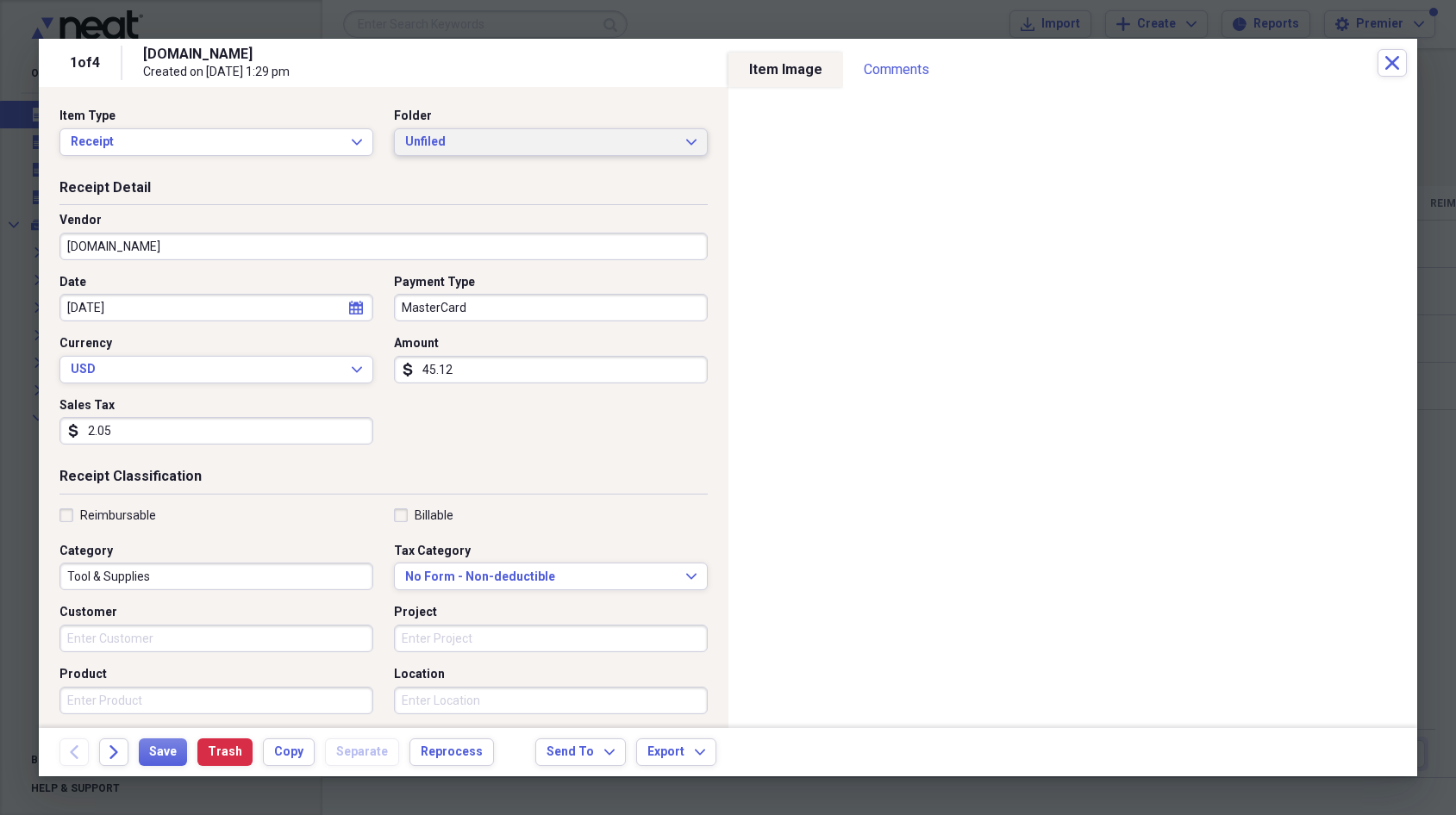 click on "Unfiled" at bounding box center (541, 142) 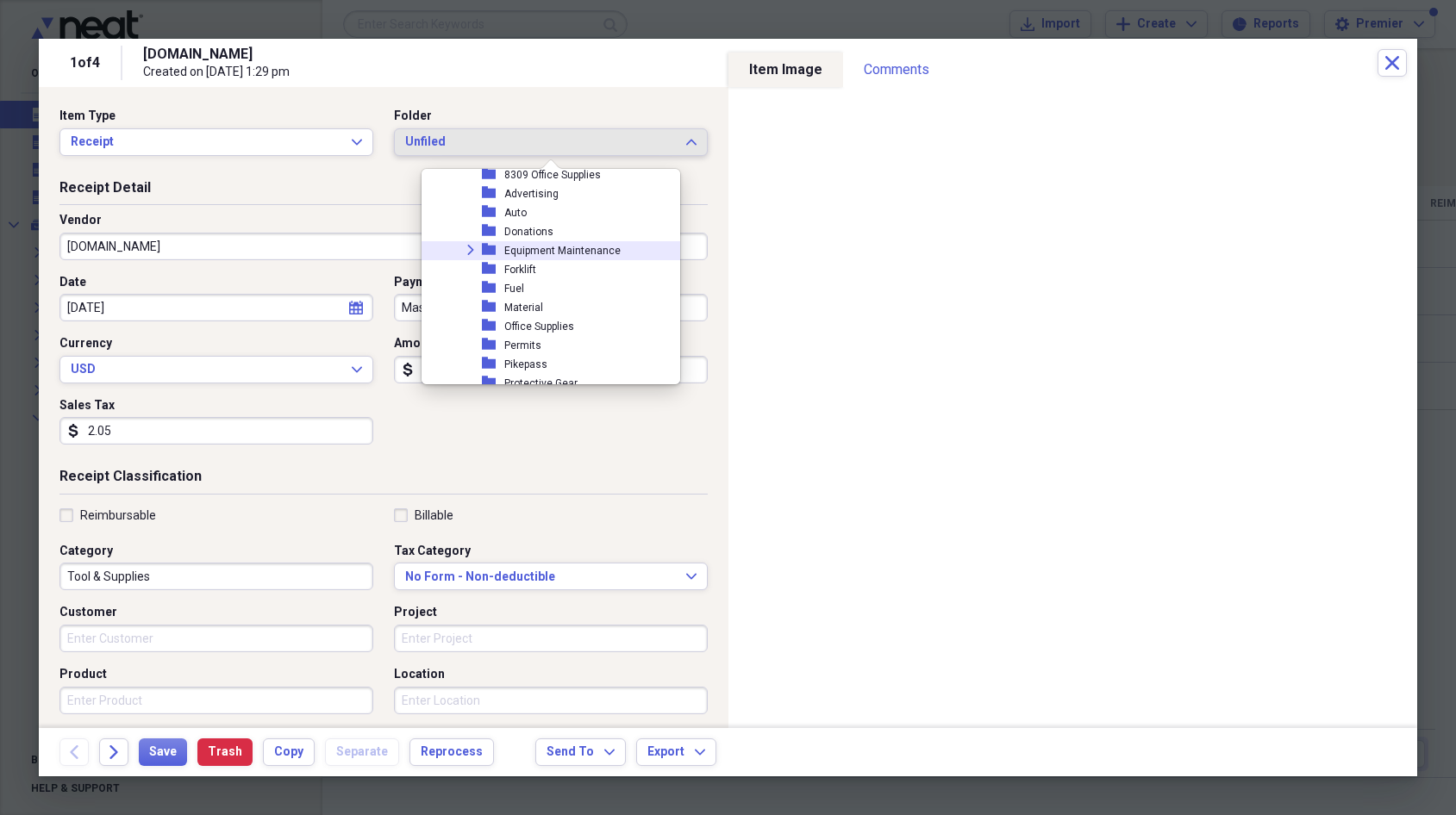 scroll, scrollTop: 333, scrollLeft: 0, axis: vertical 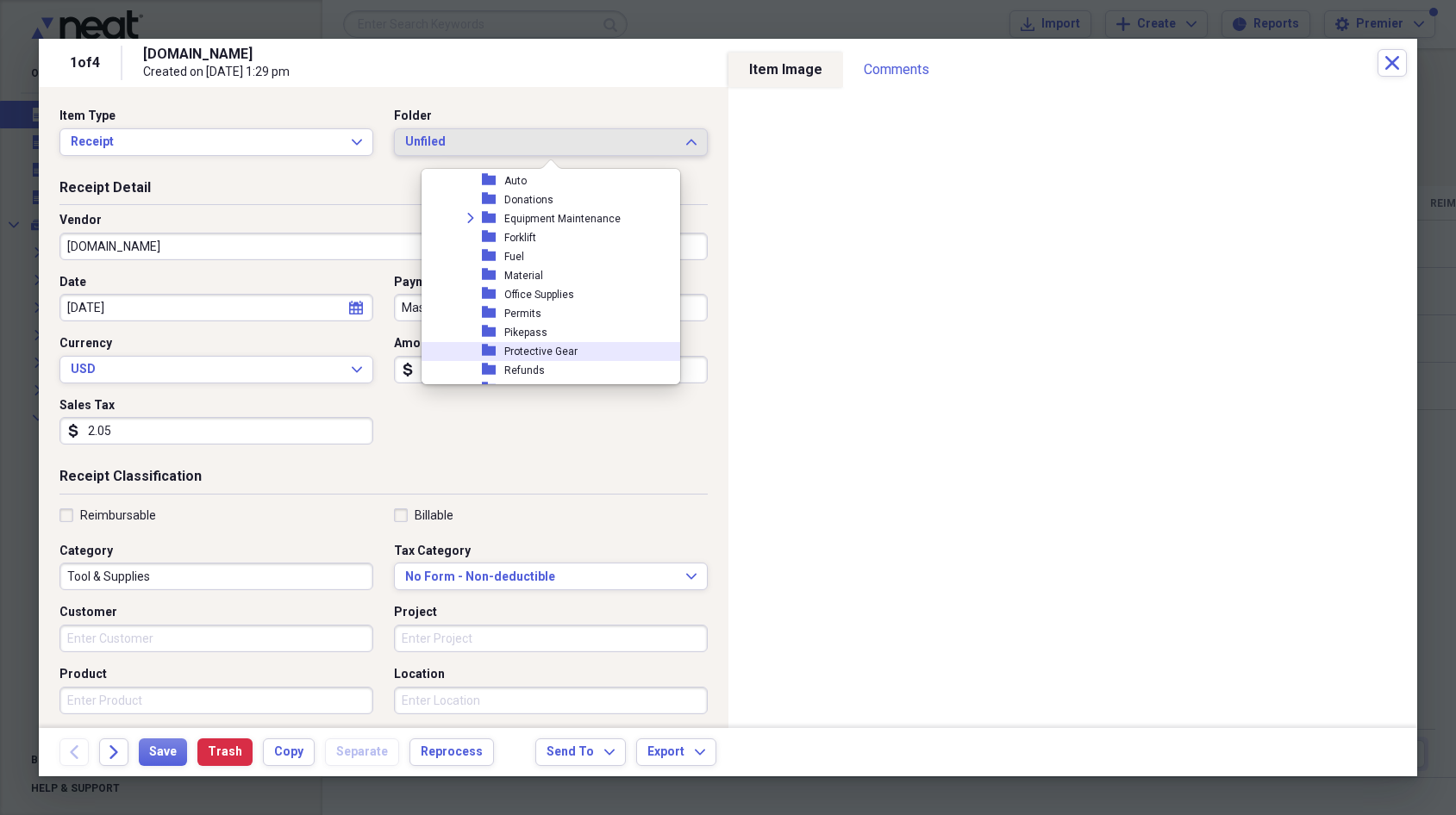 click on "Protective Gear" at bounding box center [541, 352] 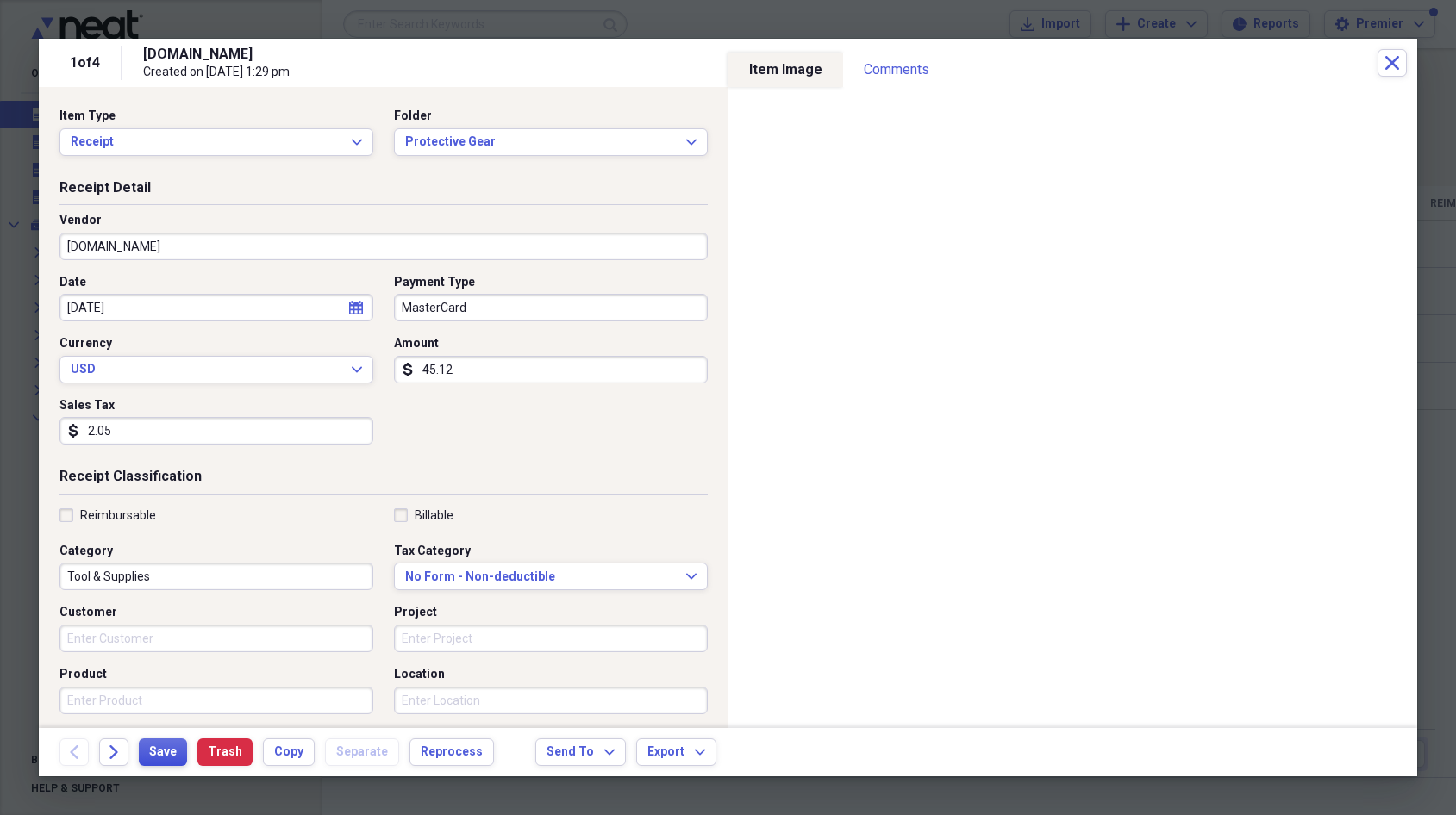 click on "Save" at bounding box center [163, 752] 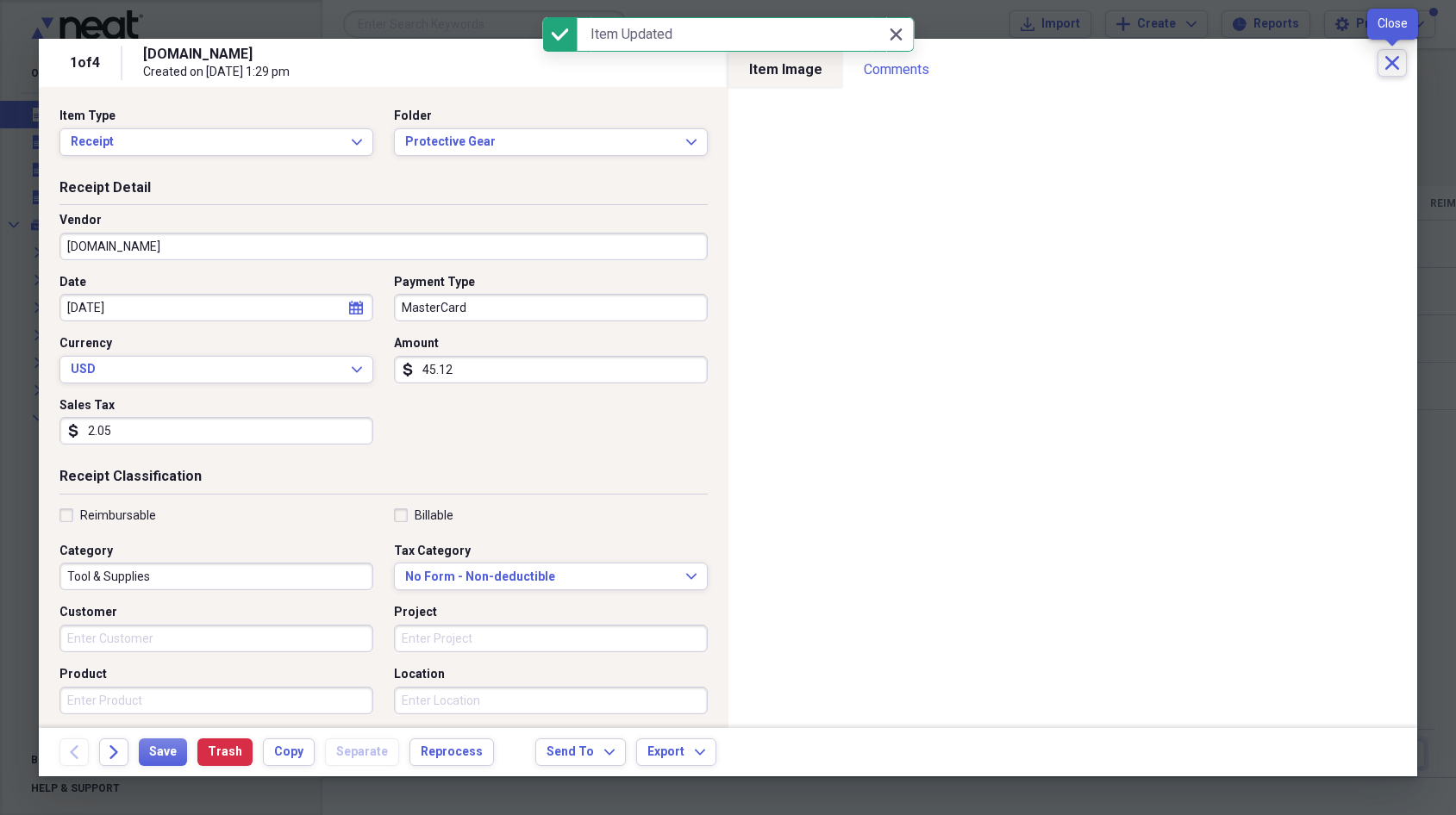 click on "Close" at bounding box center [1392, 63] 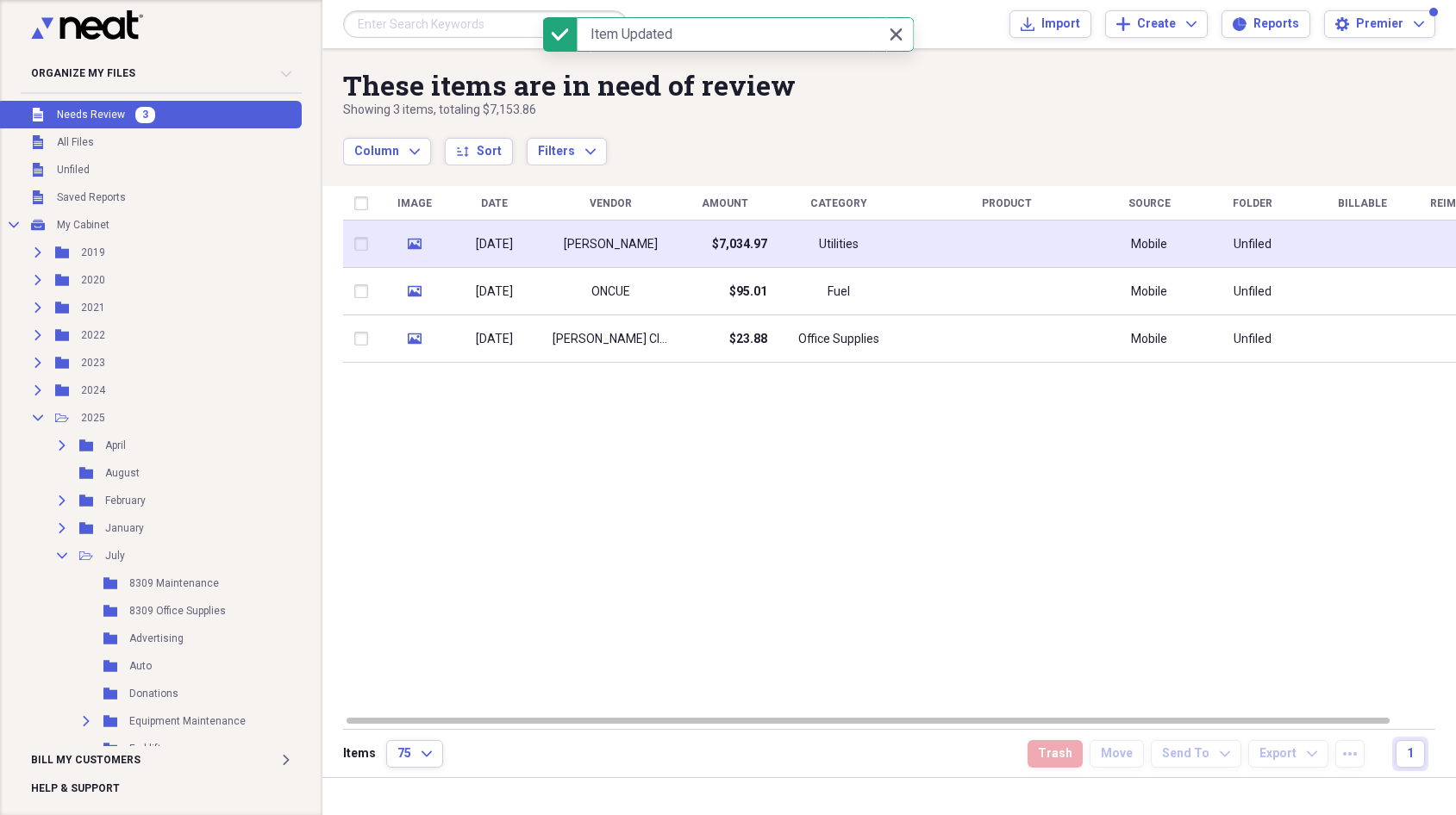 click at bounding box center [1007, 244] 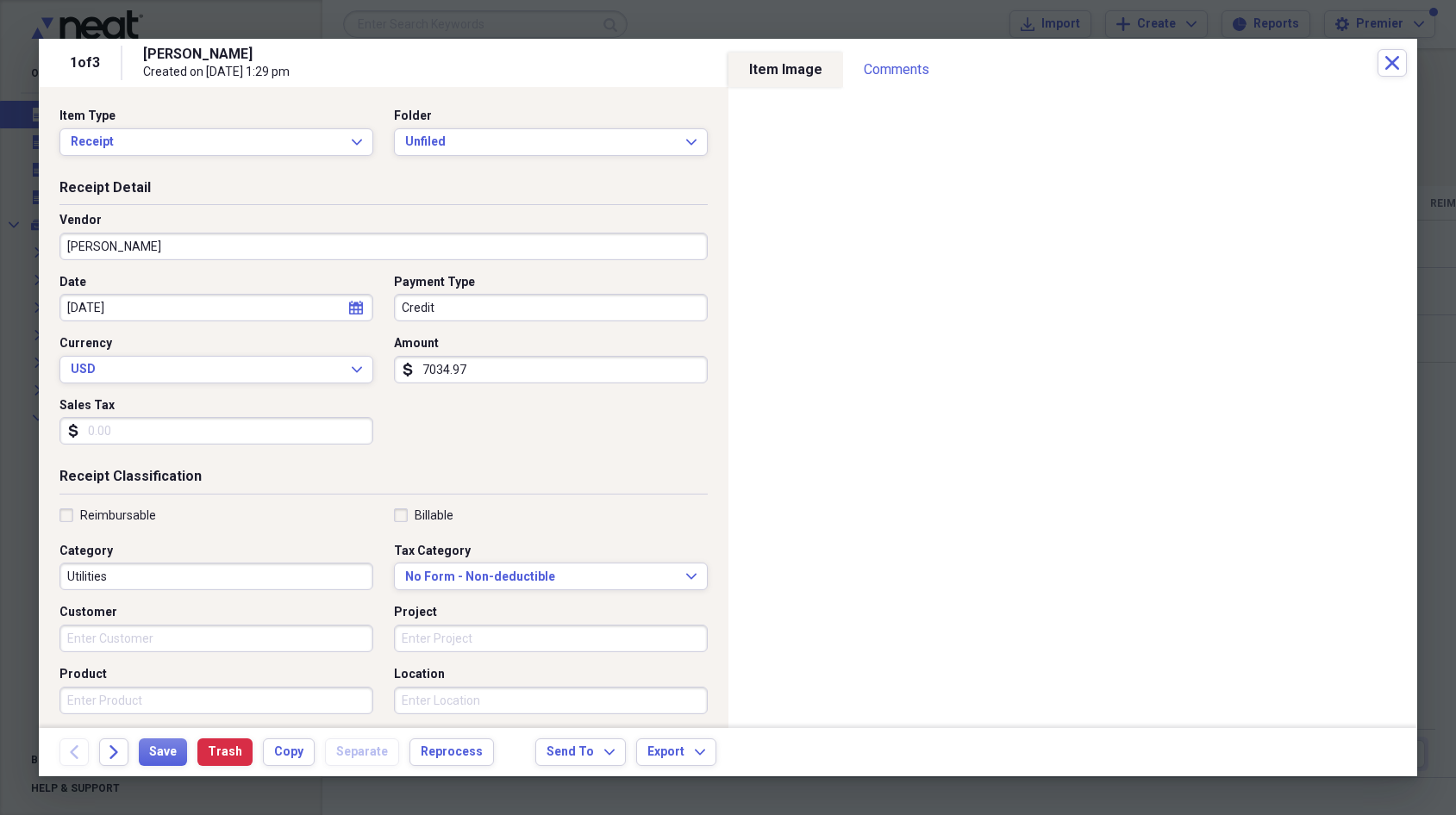 click on "[PERSON_NAME]" at bounding box center [384, 246] 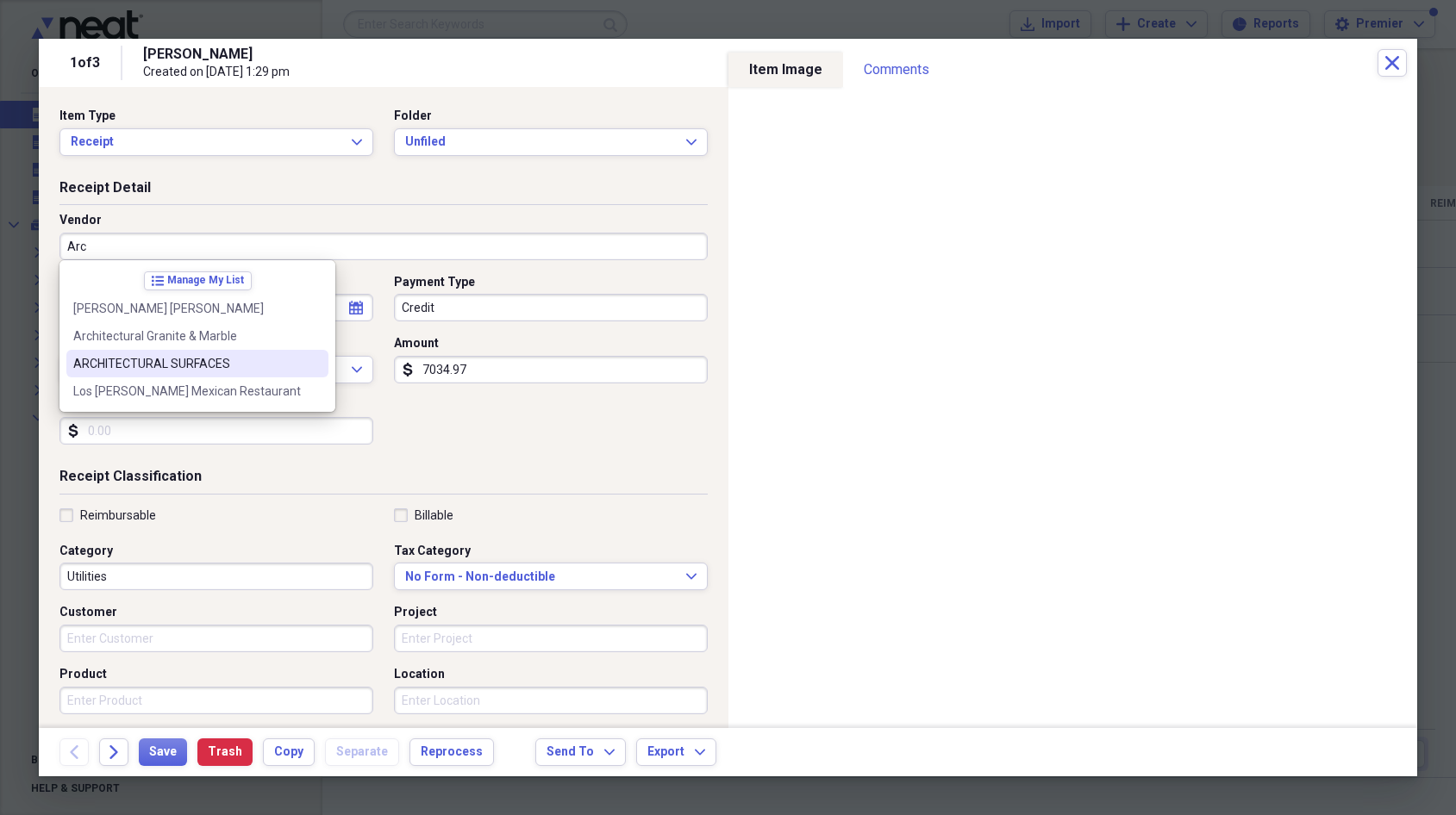 click on "ARCHITECTURAL SURFACES" at bounding box center [197, 364] 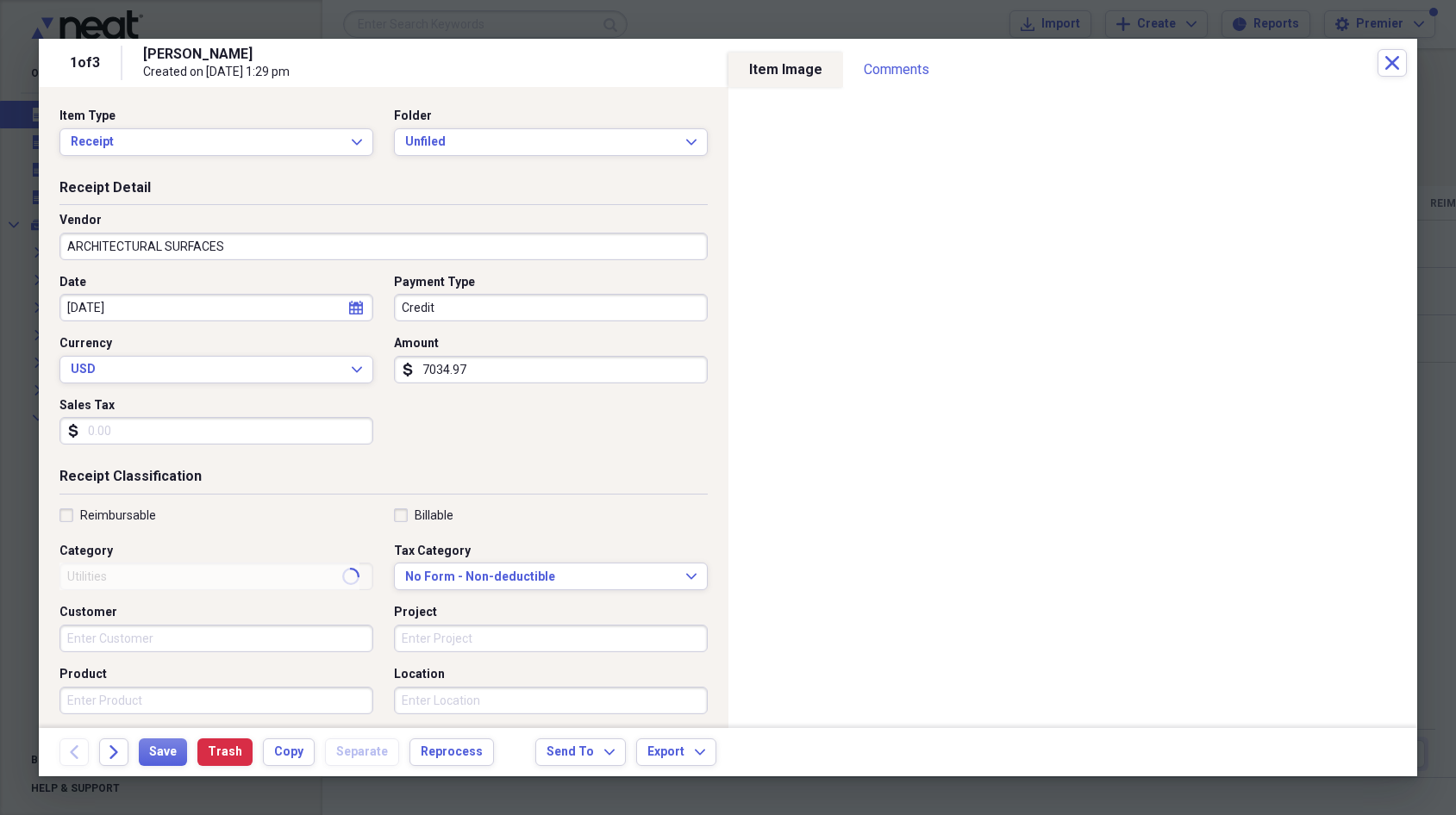type on "Material" 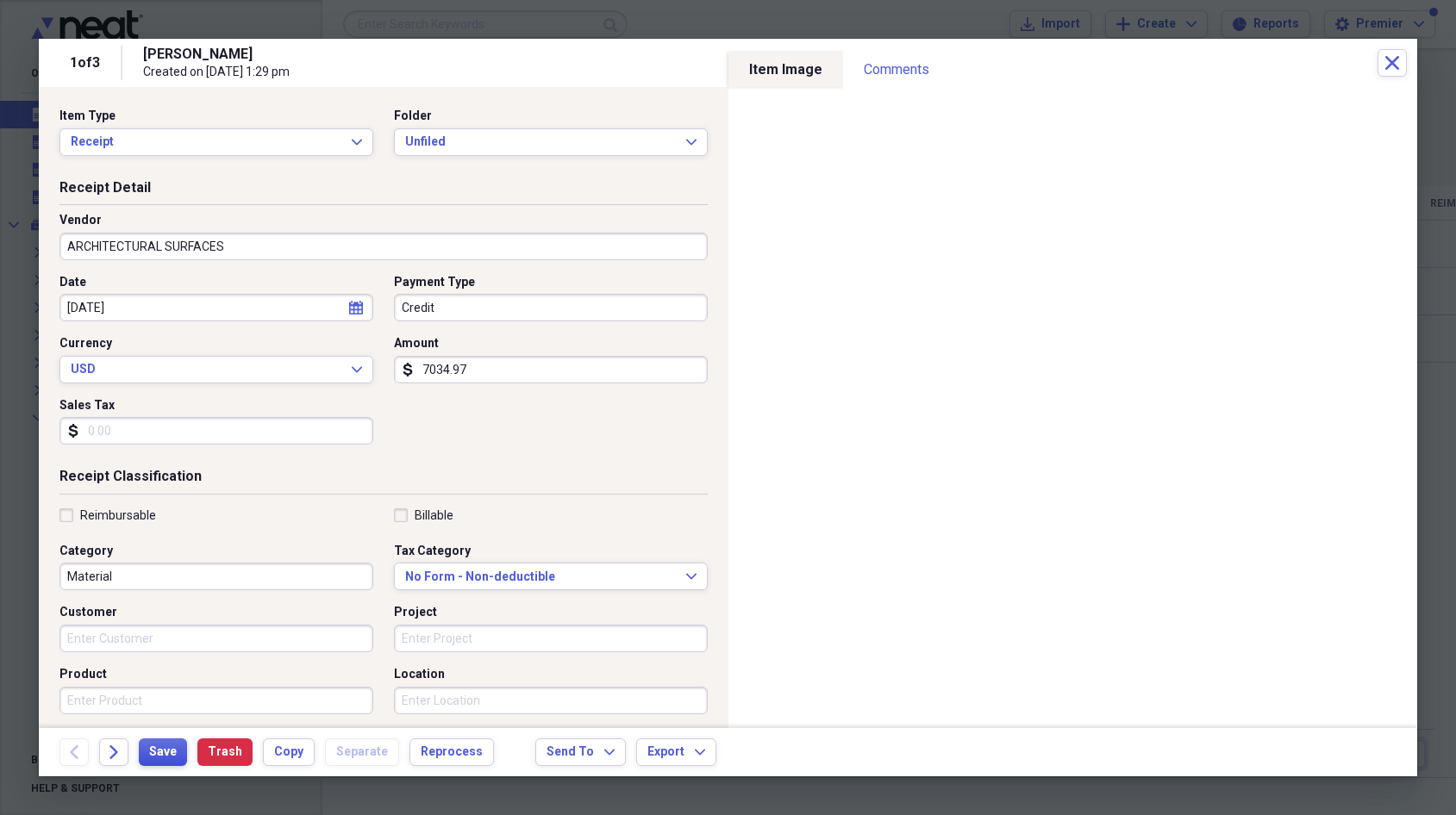 click on "Save" at bounding box center (163, 752) 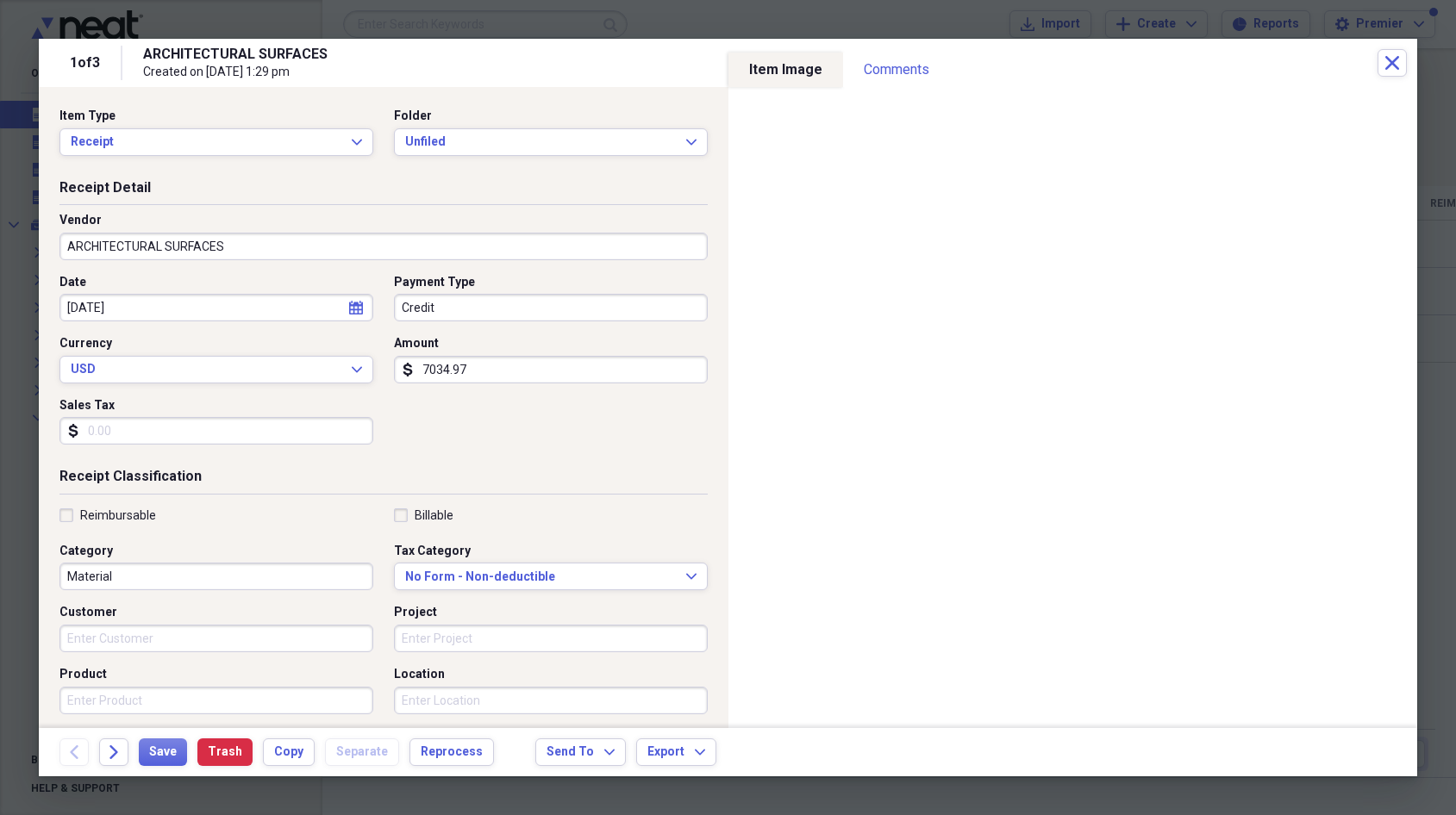 drag, startPoint x: 545, startPoint y: 354, endPoint x: 525, endPoint y: 271, distance: 85.37564 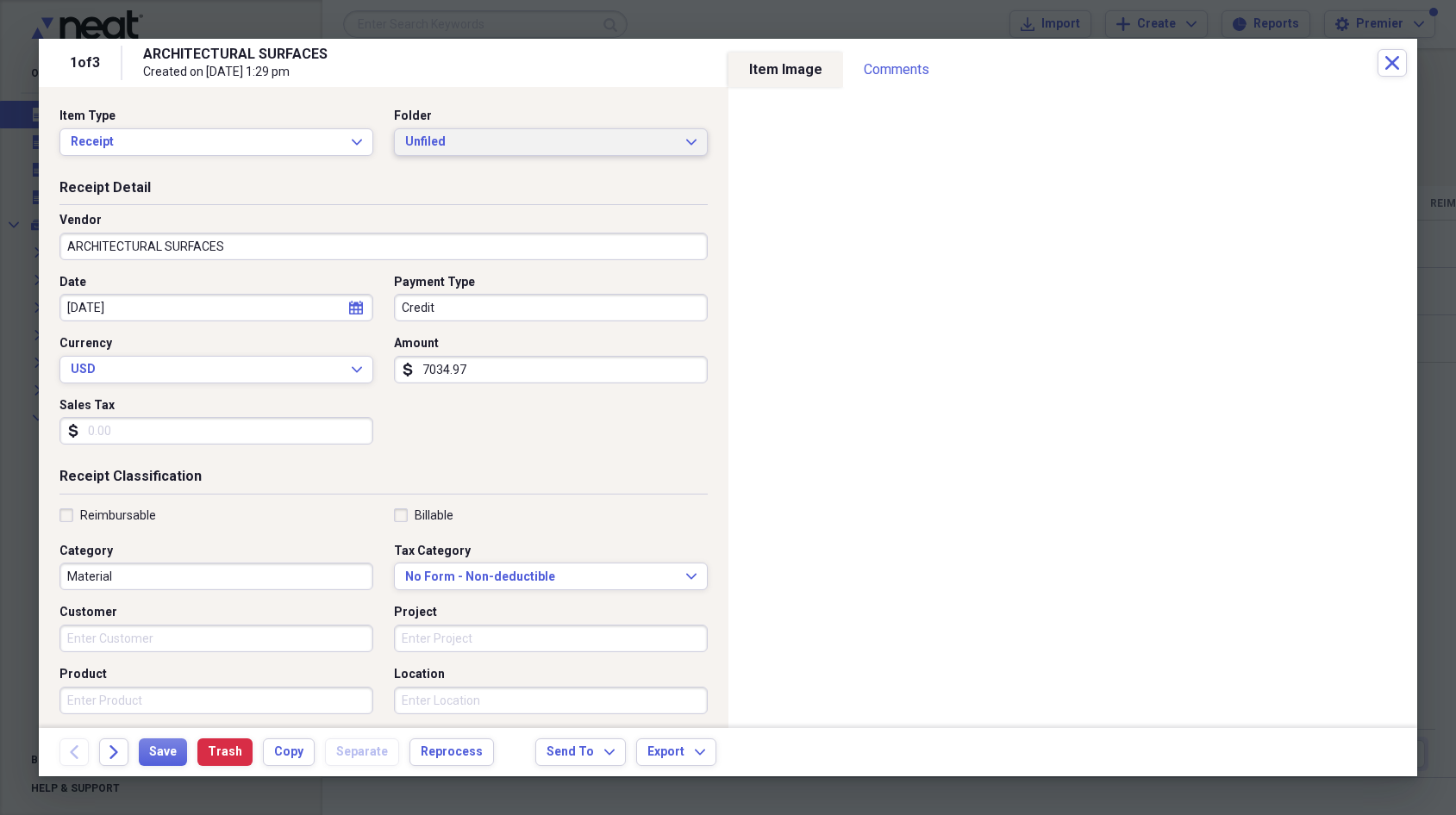 click on "Unfiled" at bounding box center (541, 142) 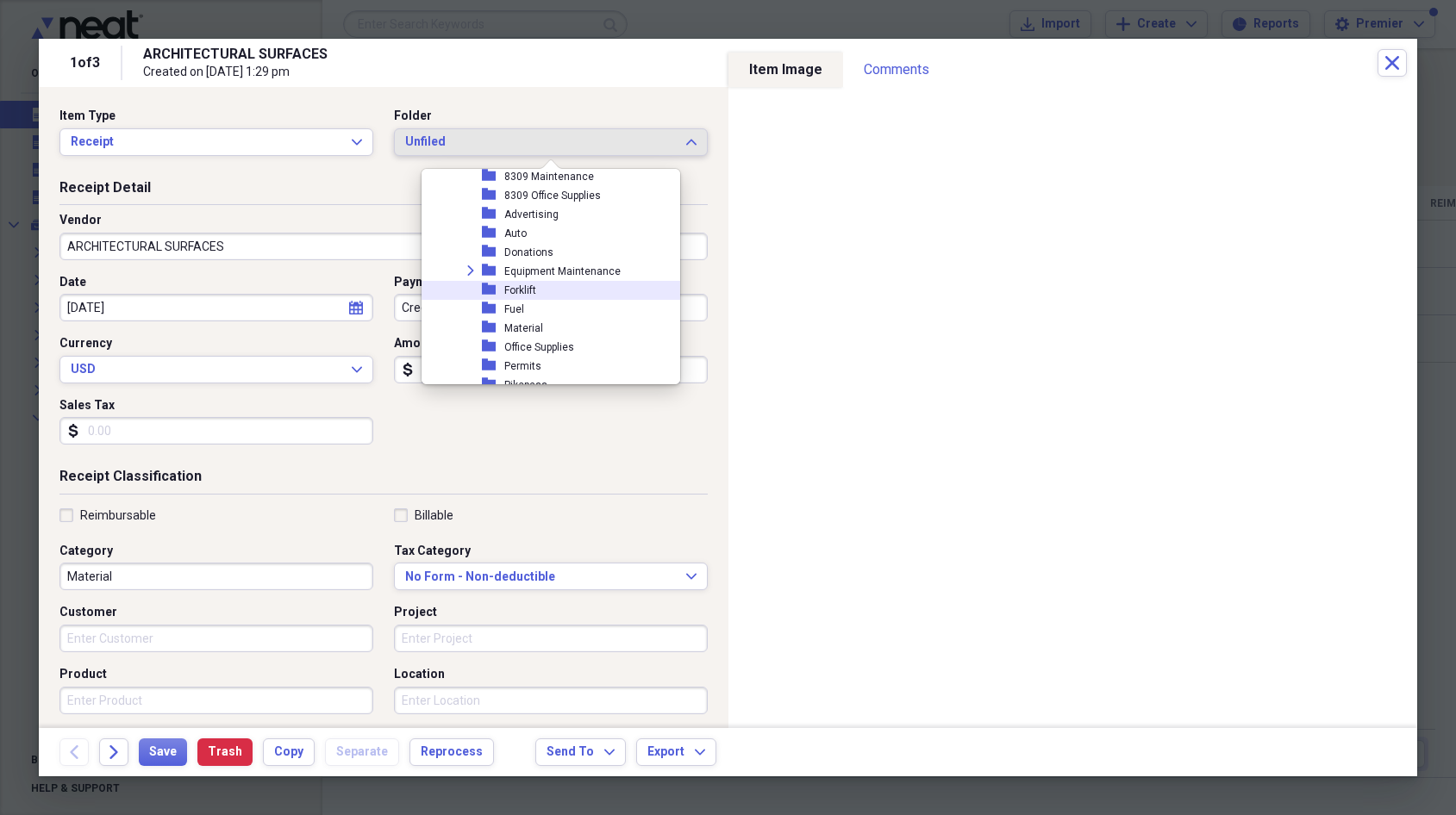 scroll, scrollTop: 289, scrollLeft: 0, axis: vertical 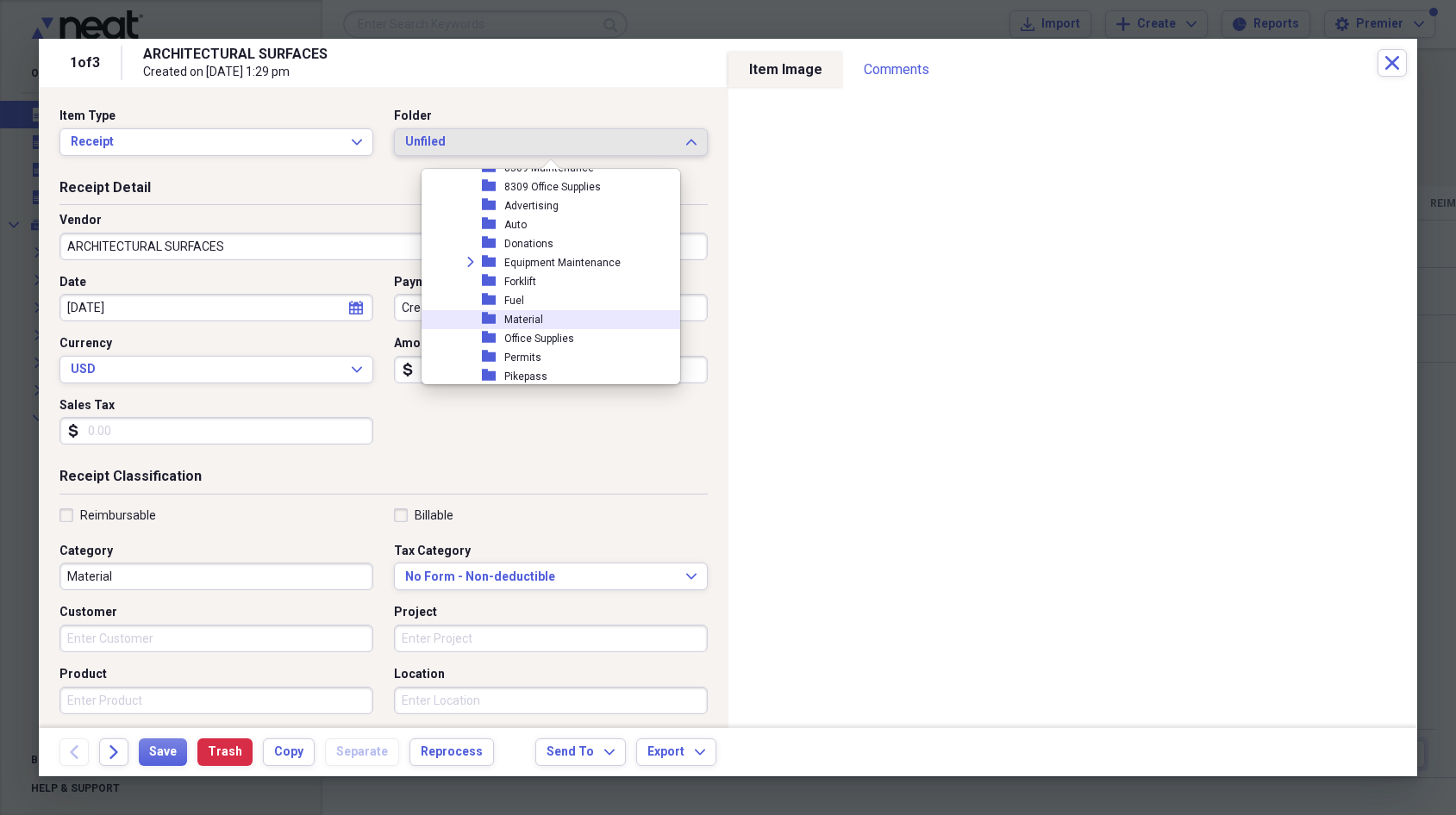 click on "Material" at bounding box center (523, 320) 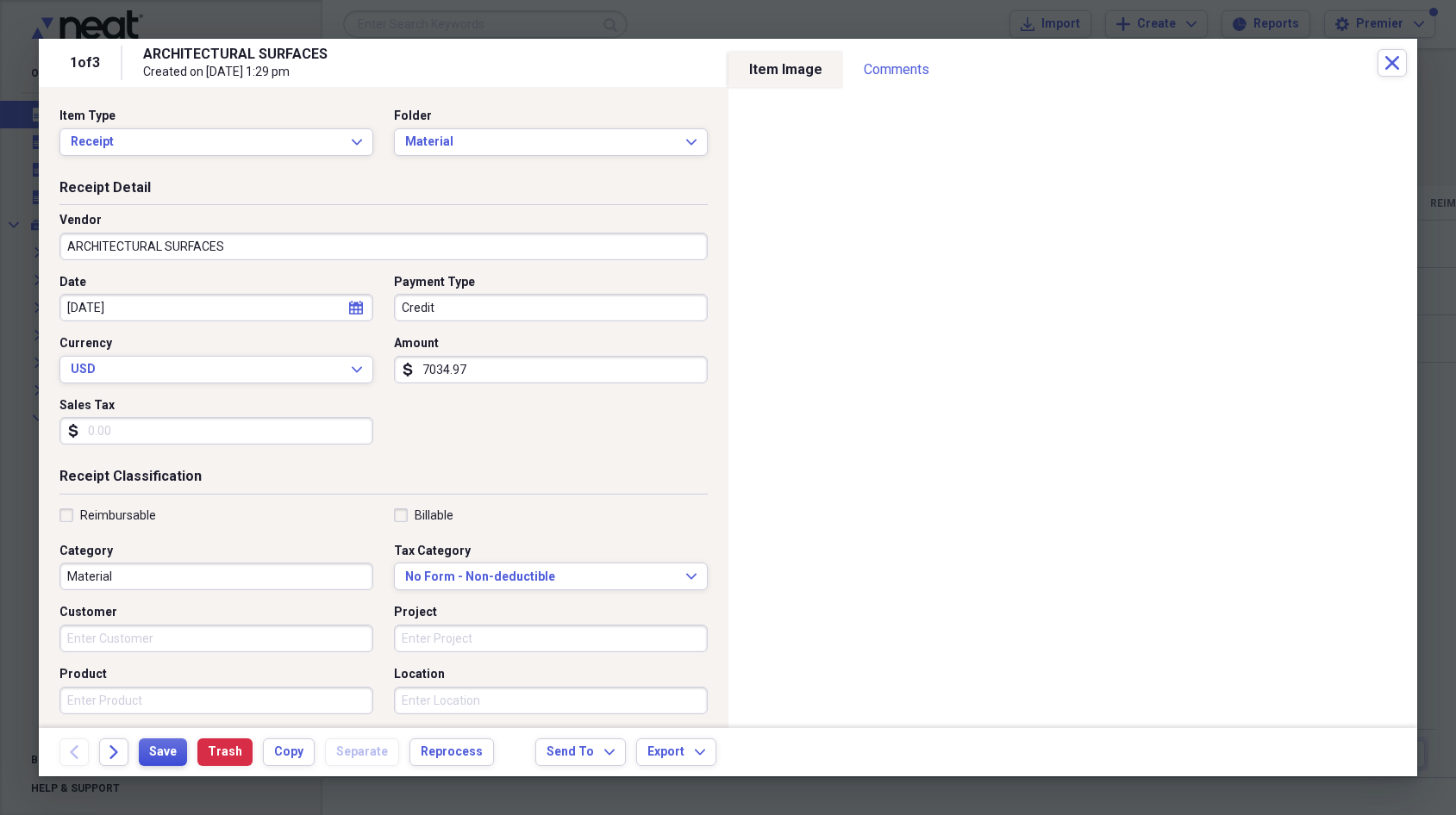 click on "Save" at bounding box center (163, 752) 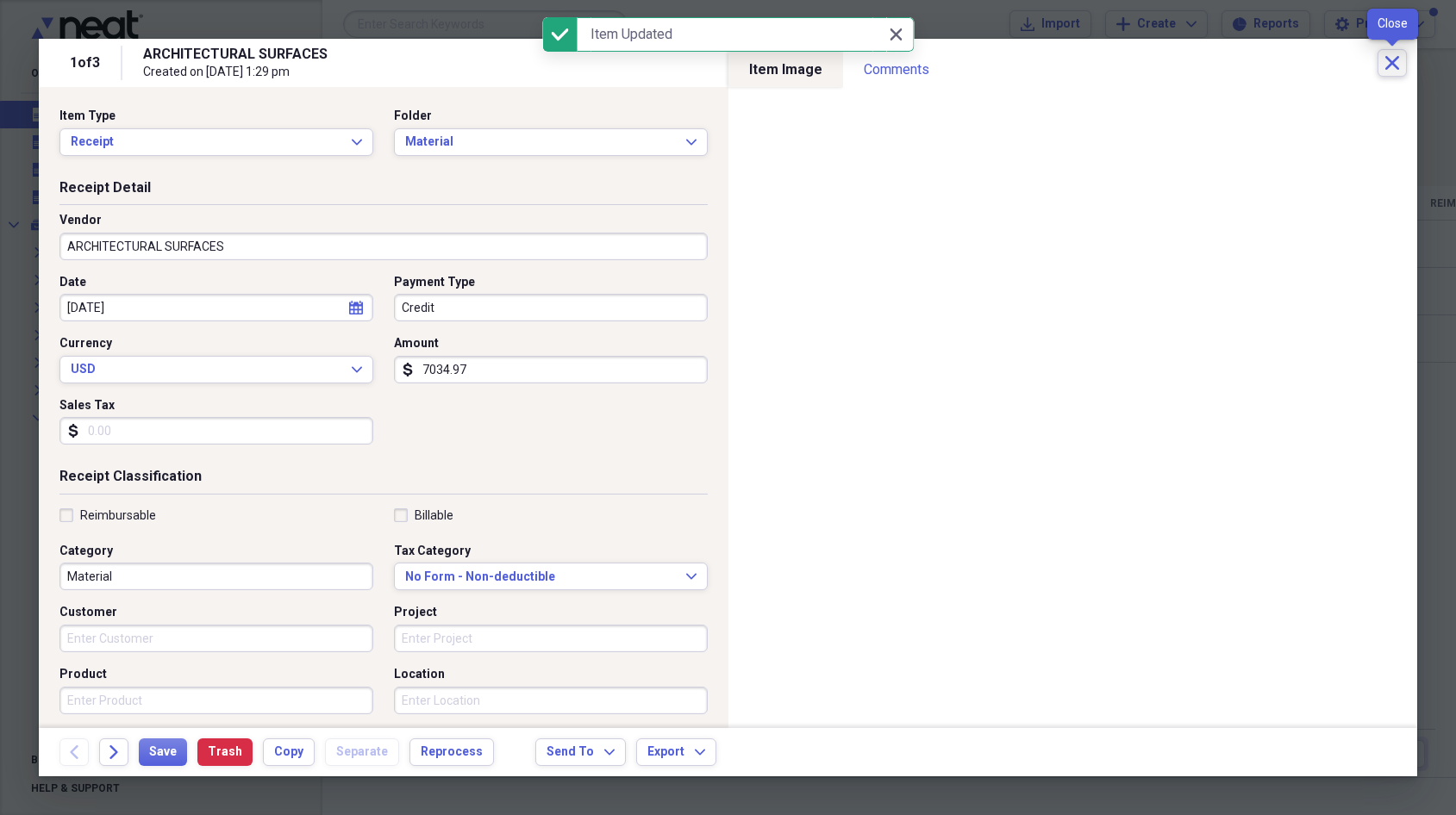 click 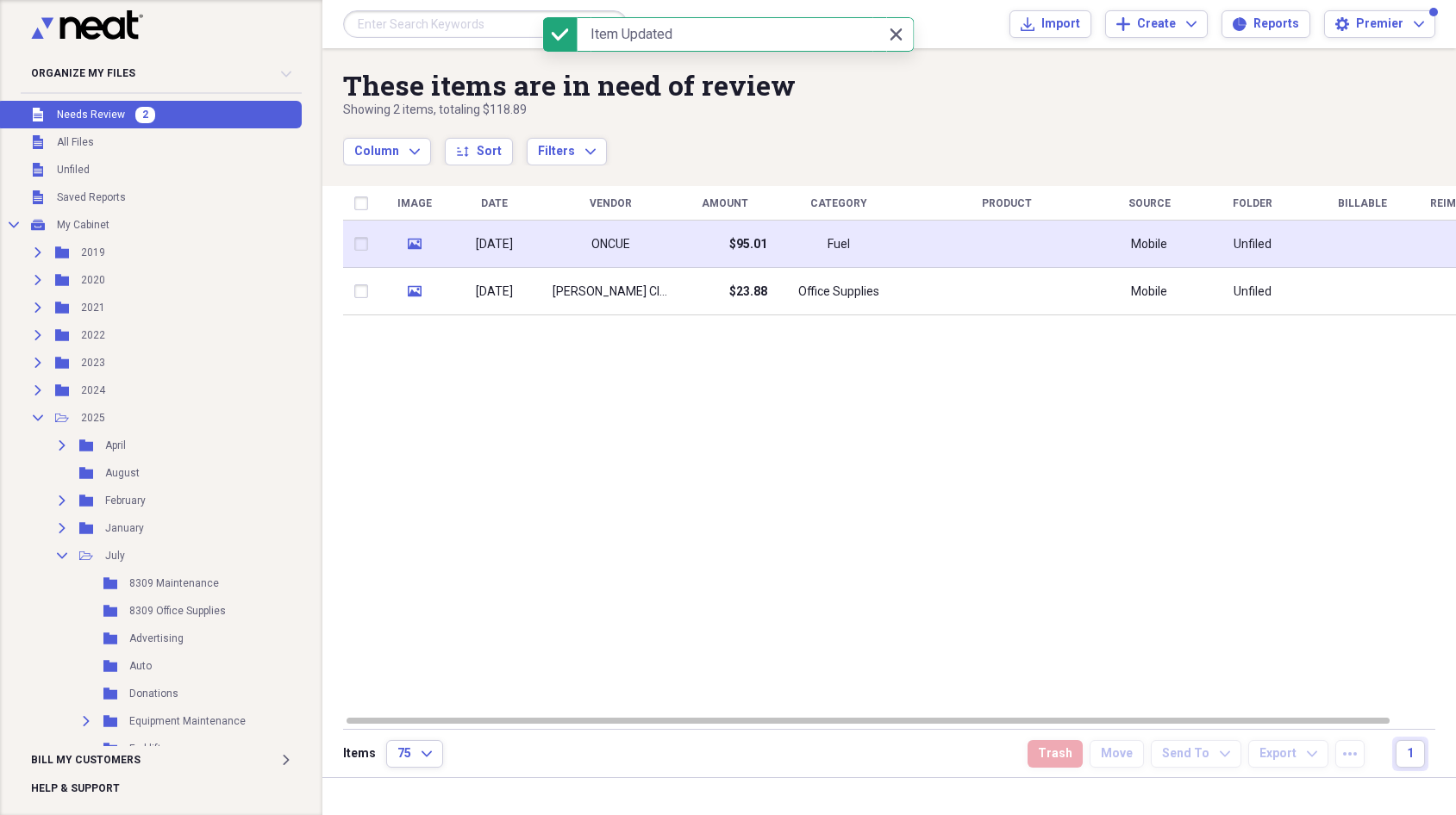 click on "[DATE]" at bounding box center (494, 245) 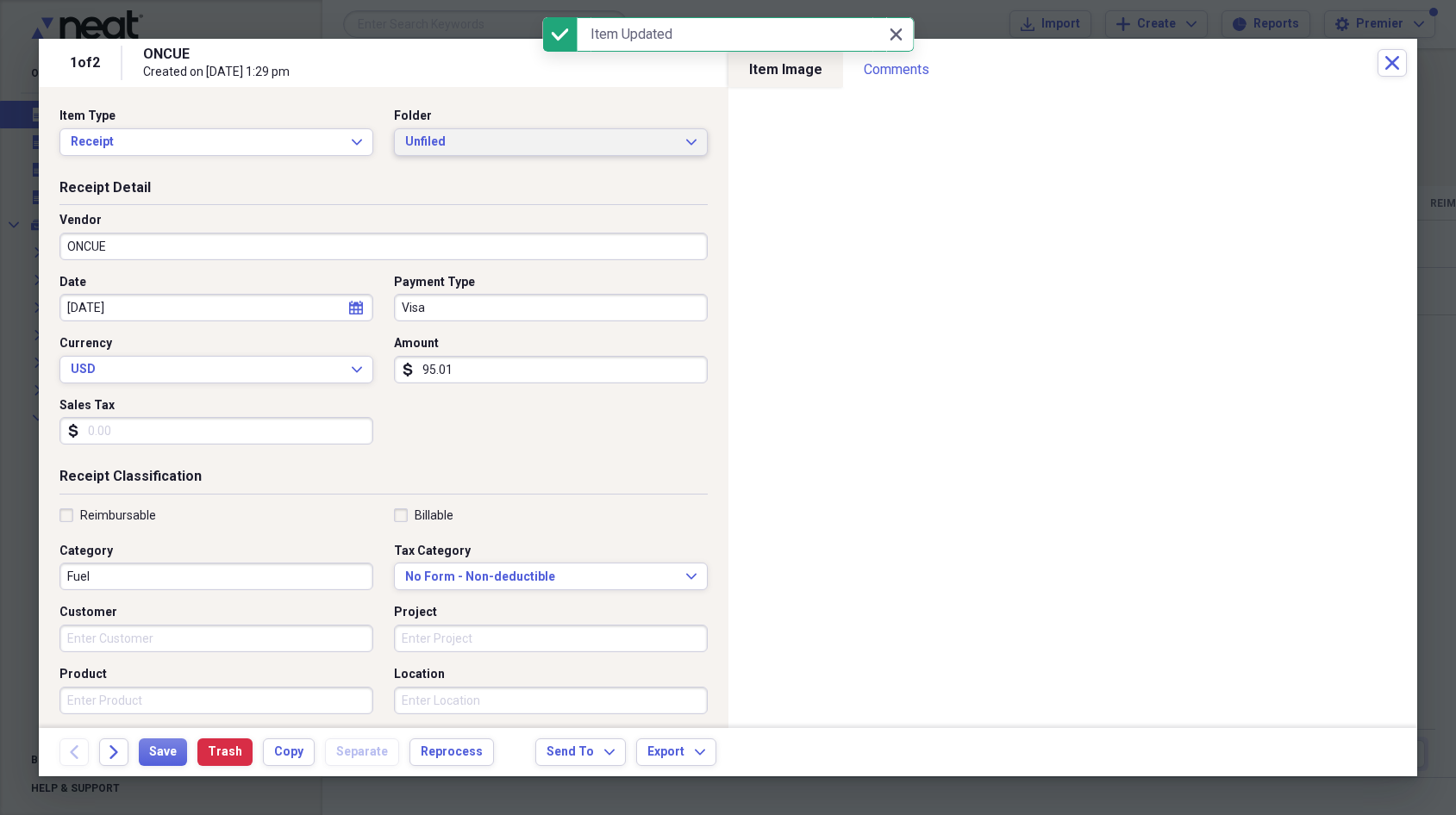click on "Unfiled" at bounding box center [541, 142] 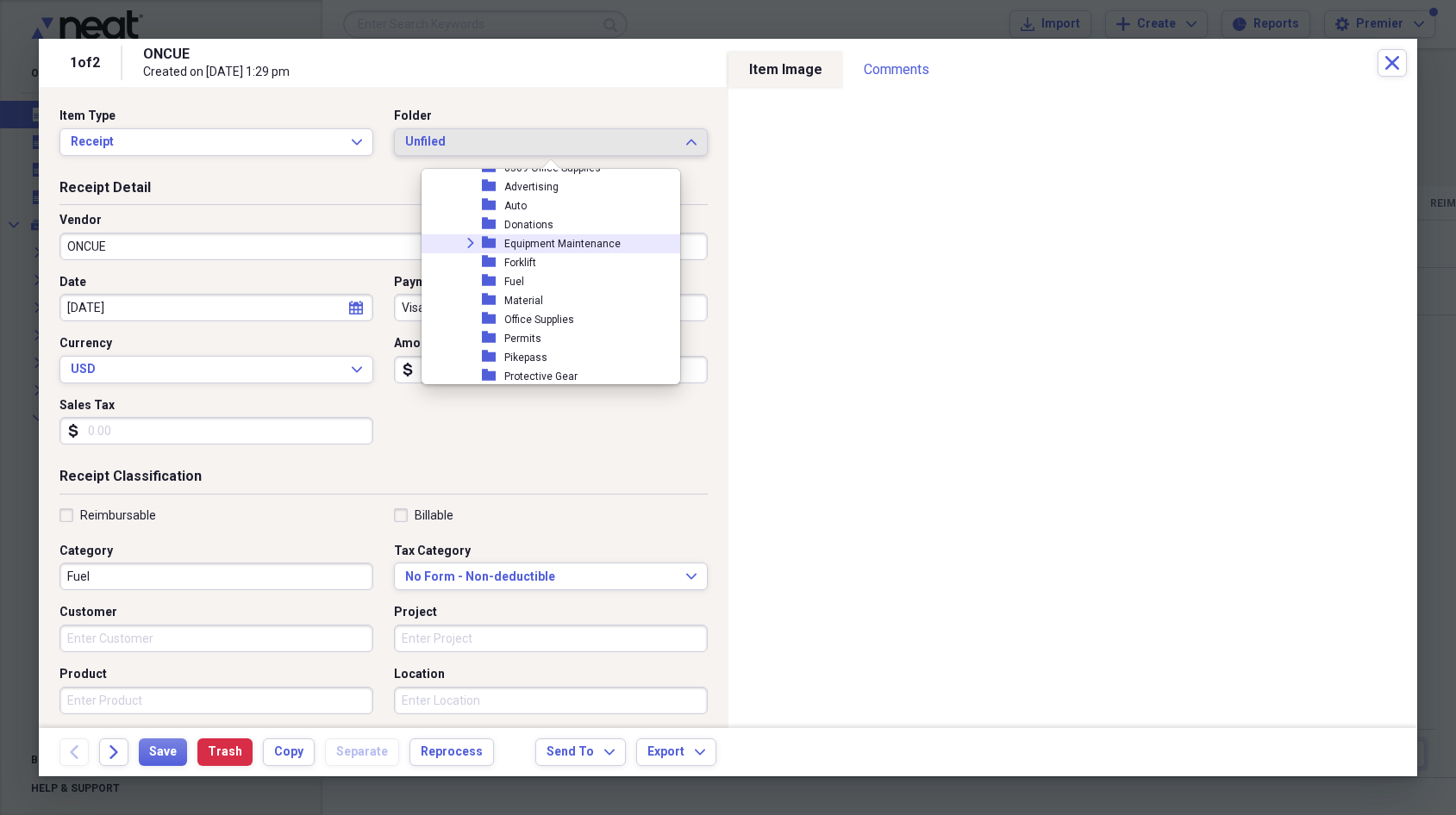 scroll, scrollTop: 327, scrollLeft: 0, axis: vertical 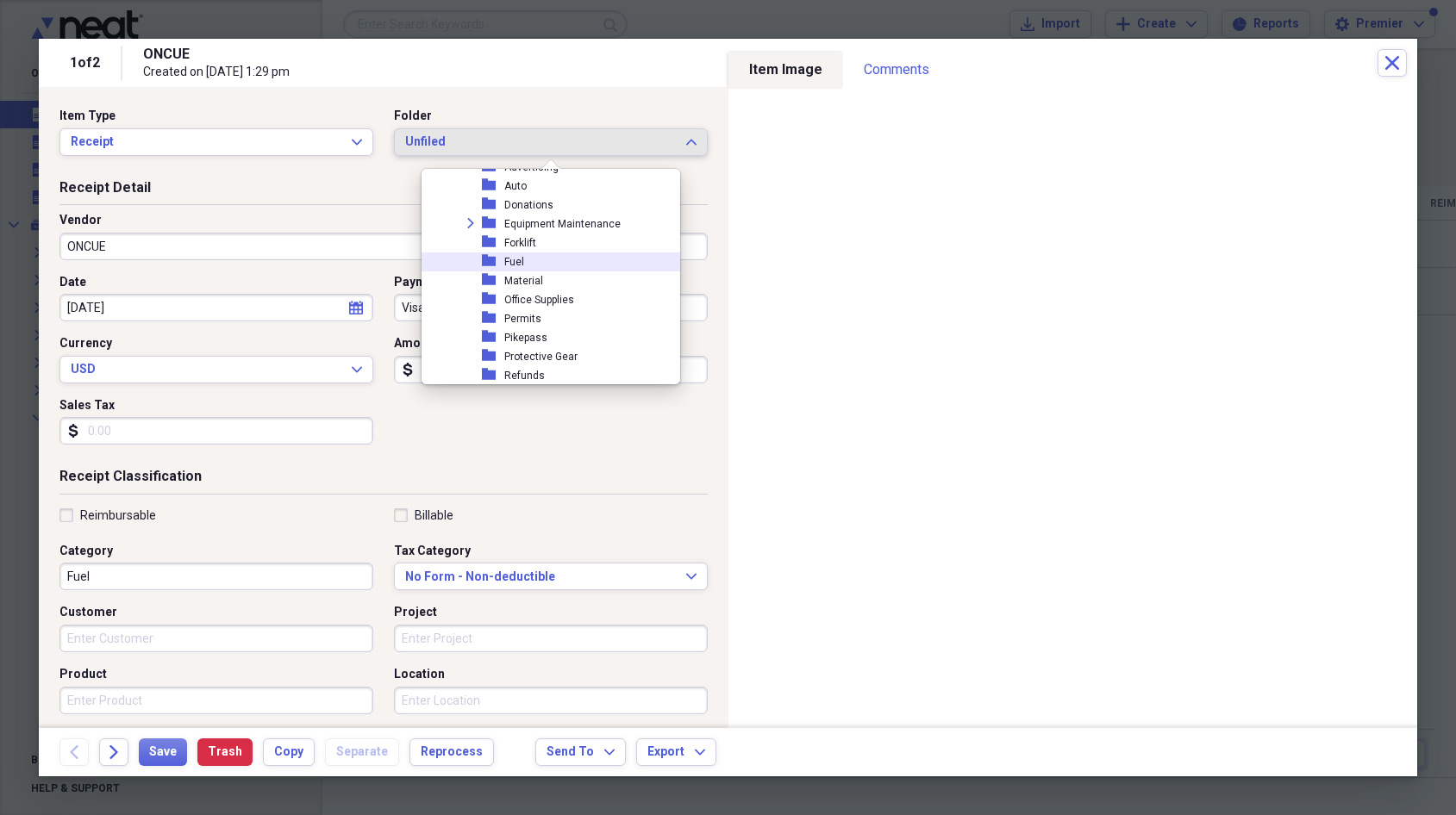 click on "folder Fuel" at bounding box center (544, 262) 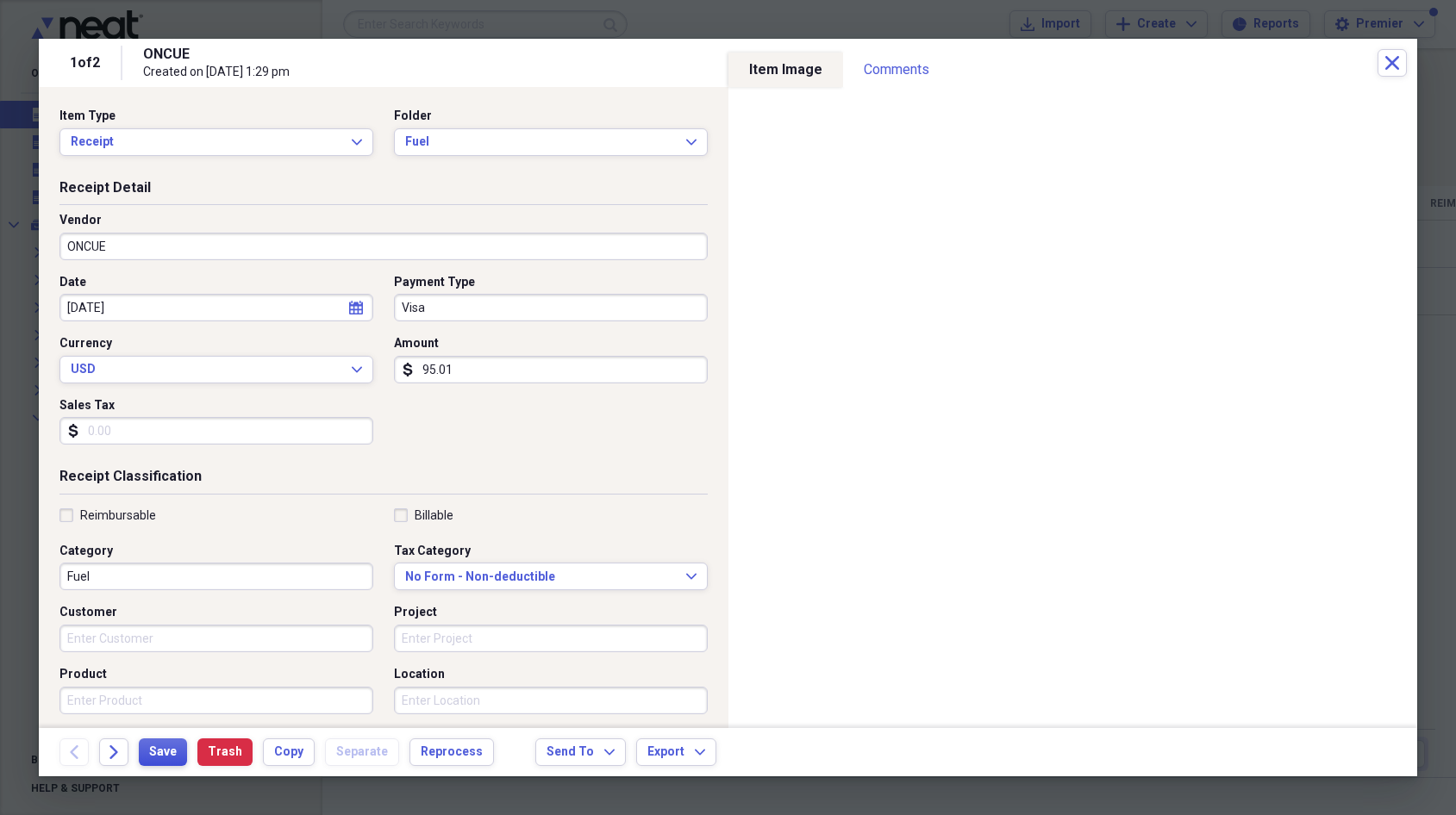 click on "Save" at bounding box center (163, 752) 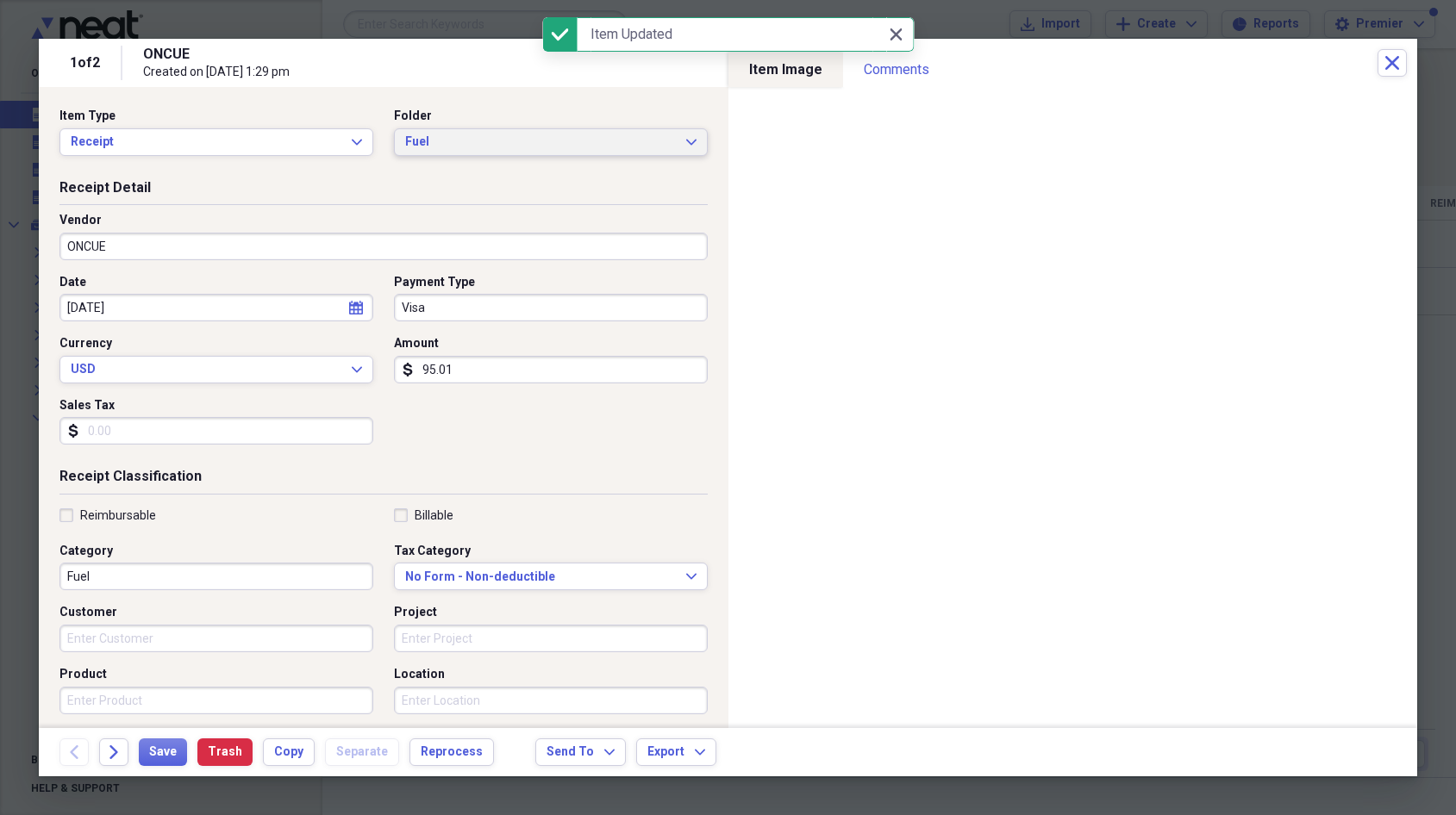 click on "Fuel" at bounding box center [541, 142] 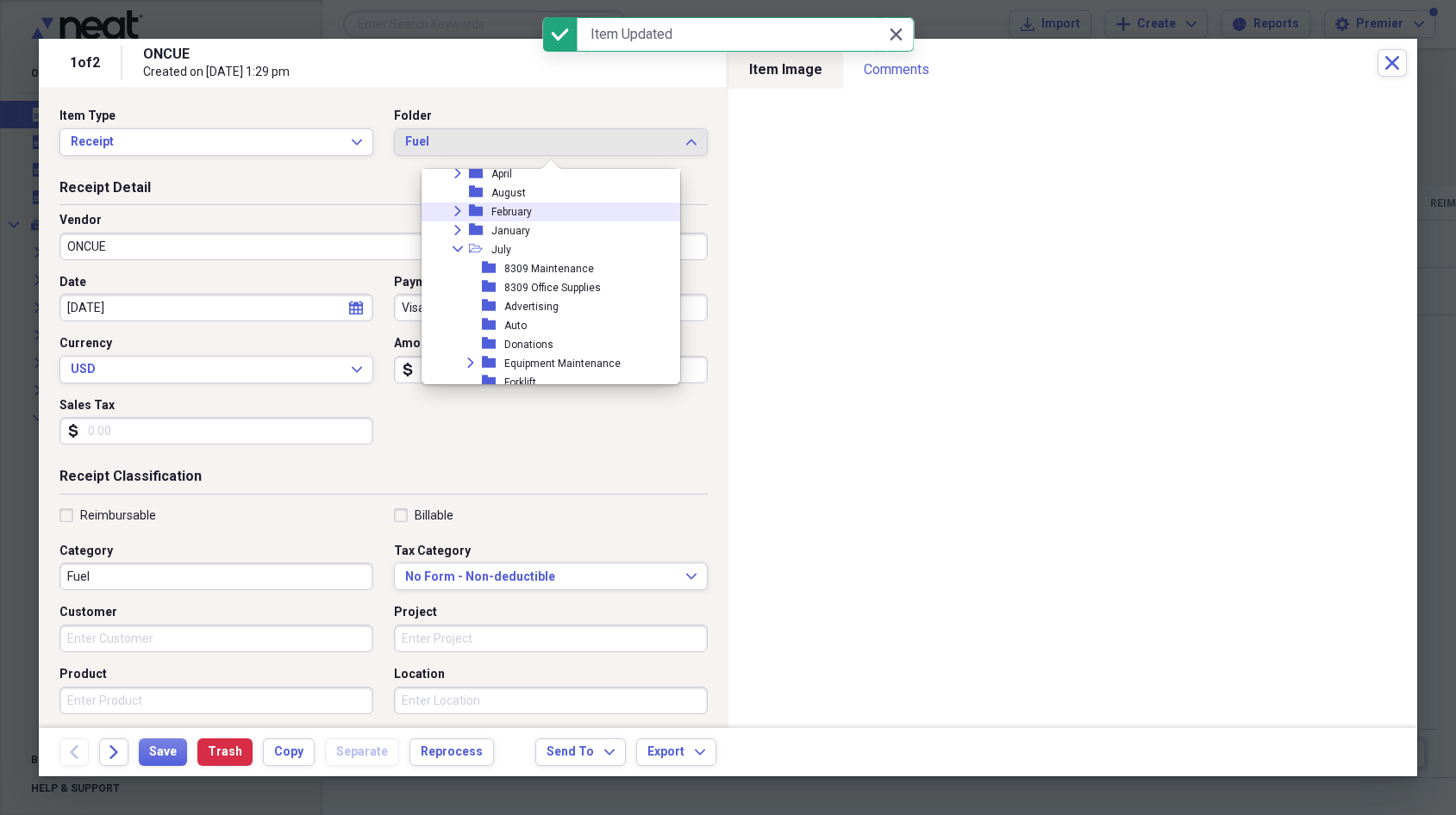 scroll, scrollTop: 313, scrollLeft: 0, axis: vertical 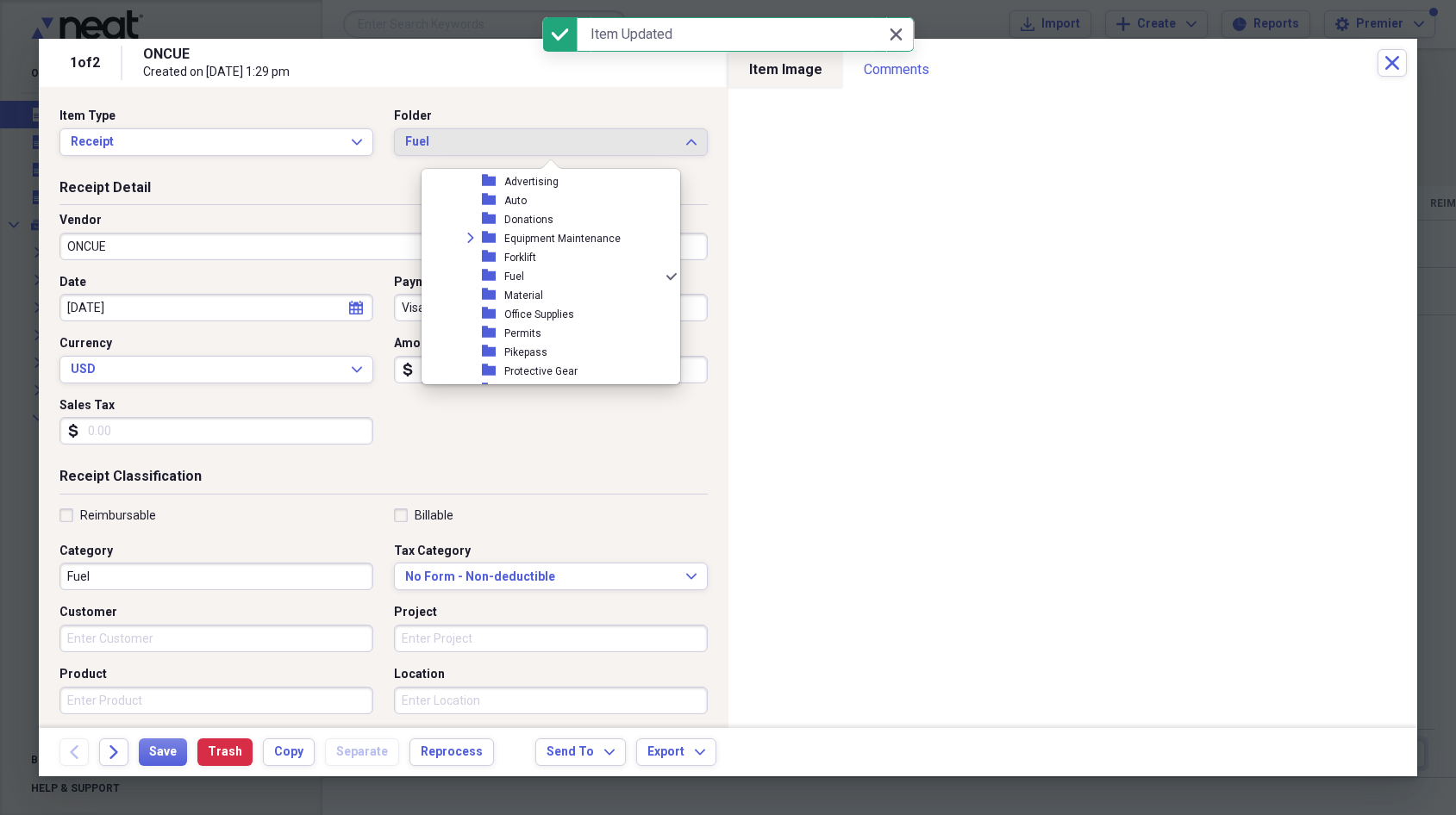 click on "1  of  2 ONCUE Created on [DATE] 1:29 pm Close" at bounding box center [728, 63] 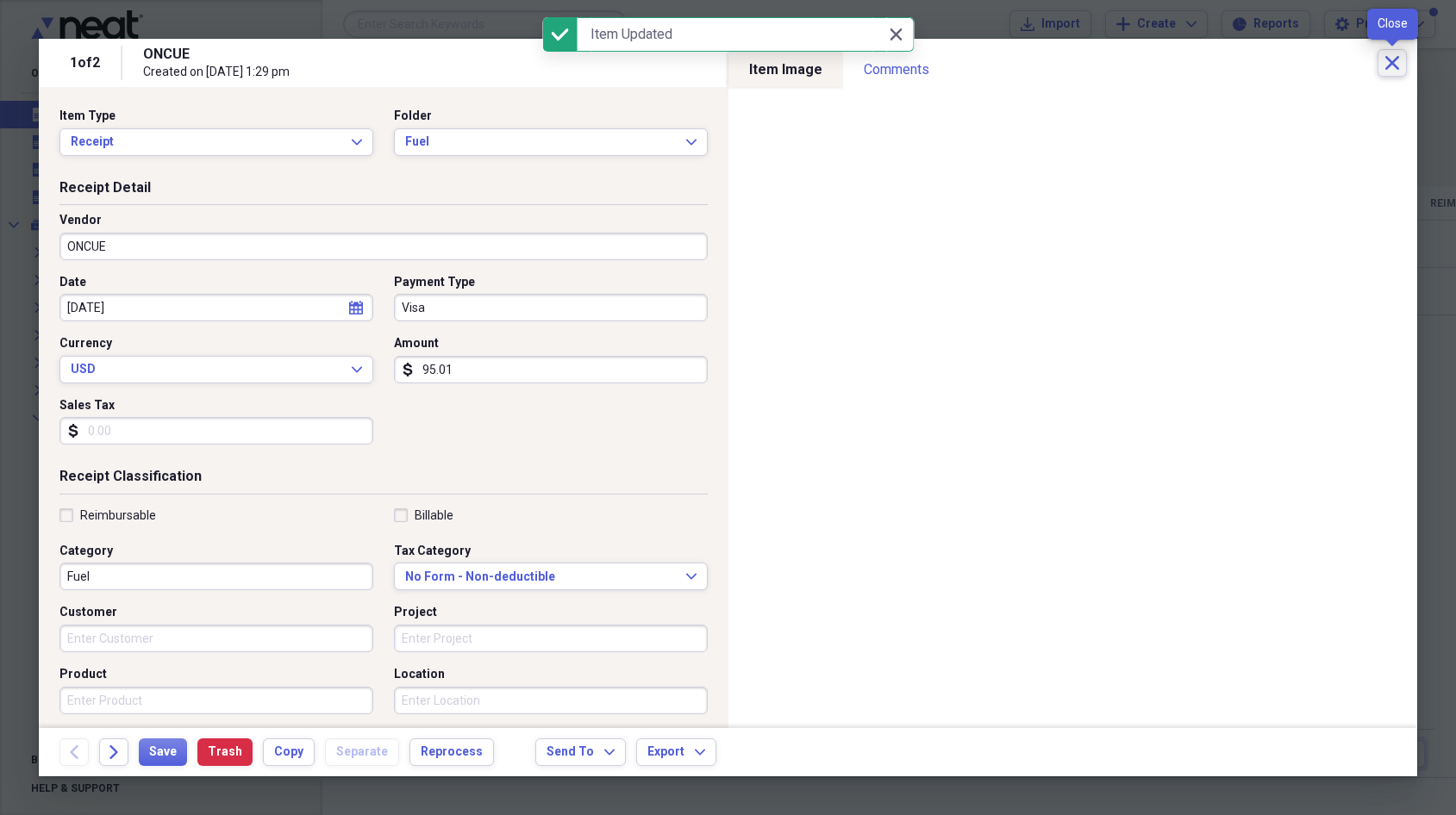 click on "Close" at bounding box center [1392, 63] 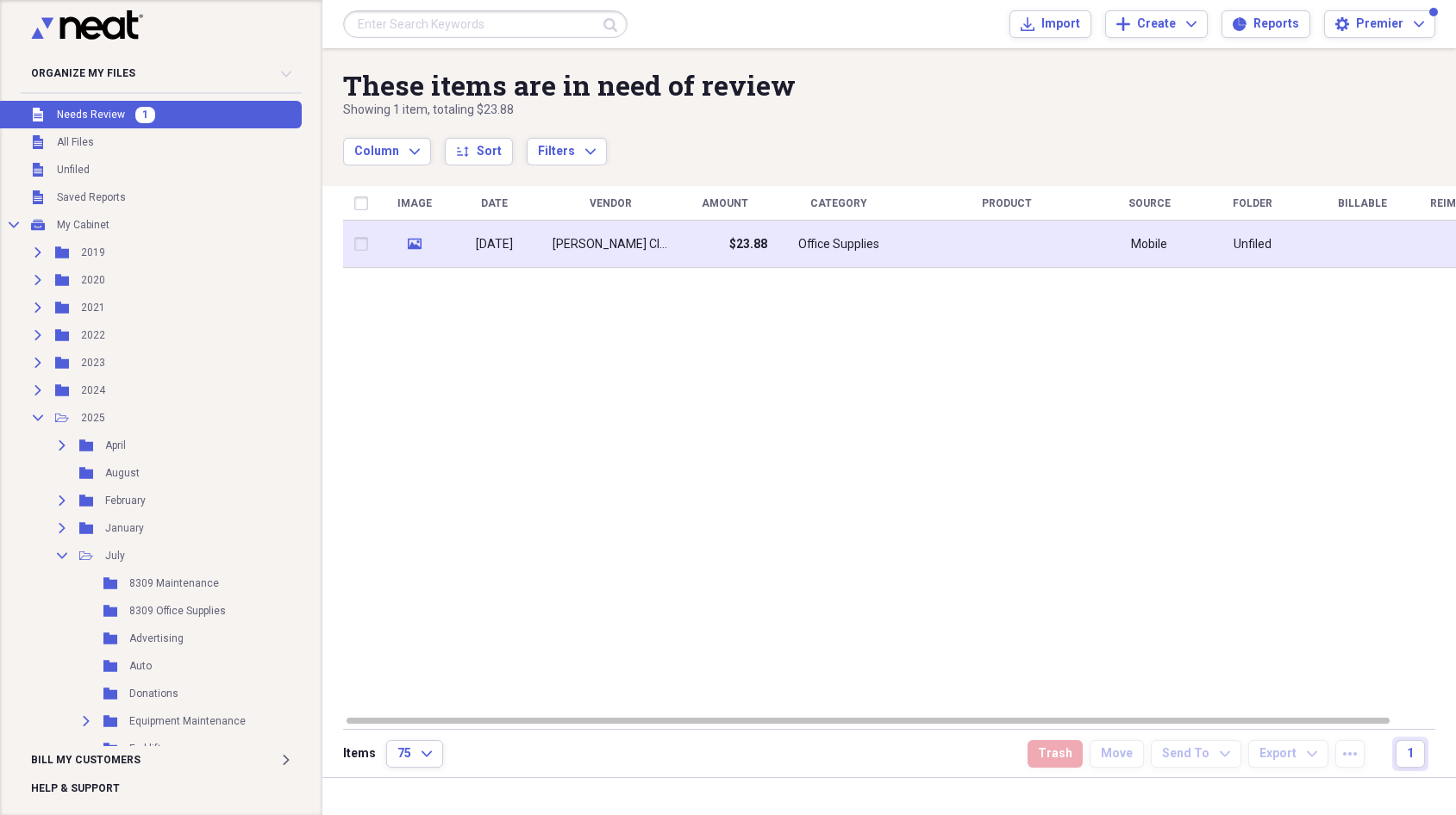 click on "[DATE]" at bounding box center (494, 244) 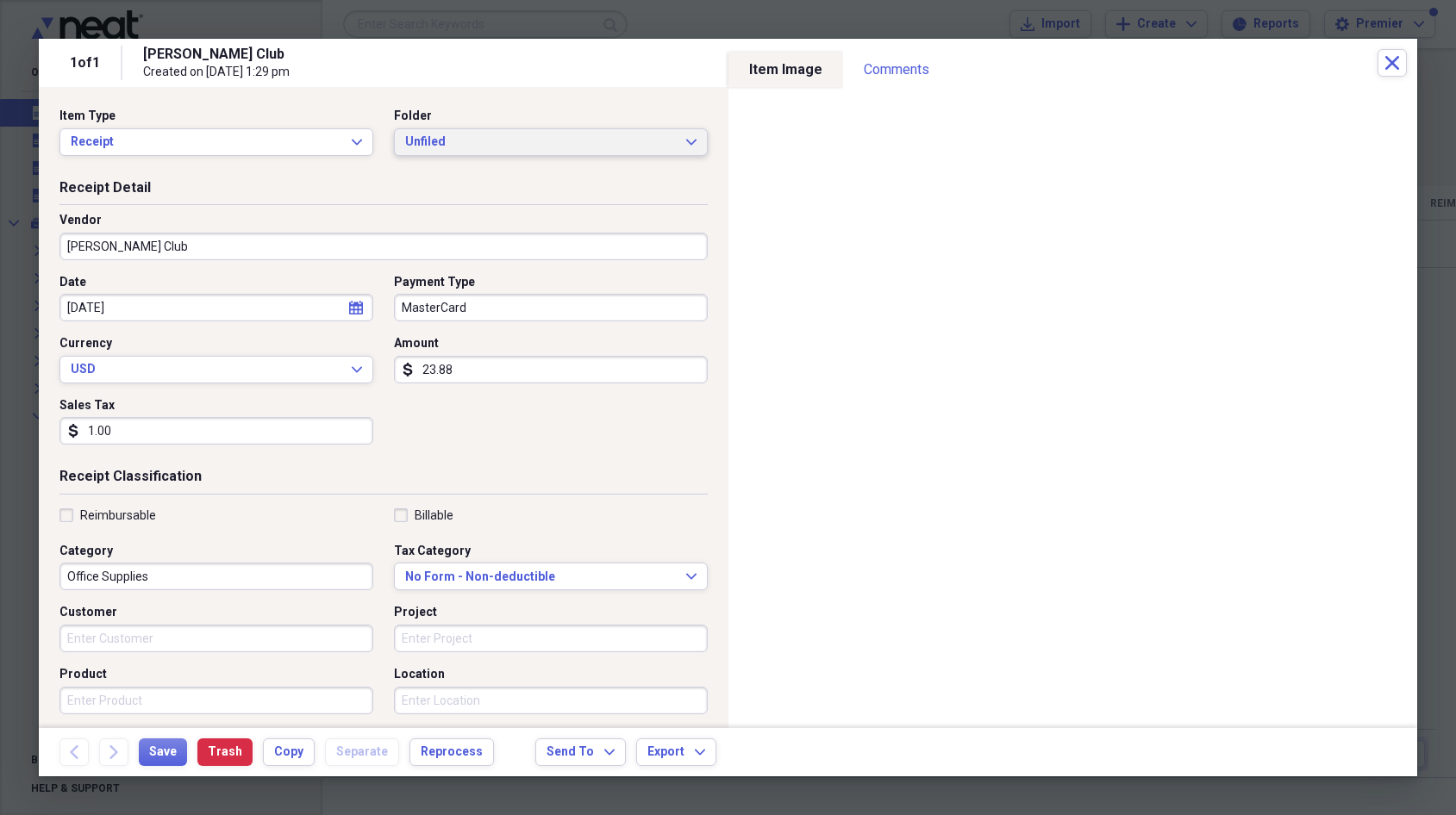 drag, startPoint x: 578, startPoint y: 134, endPoint x: 573, endPoint y: 159, distance: 25.495098 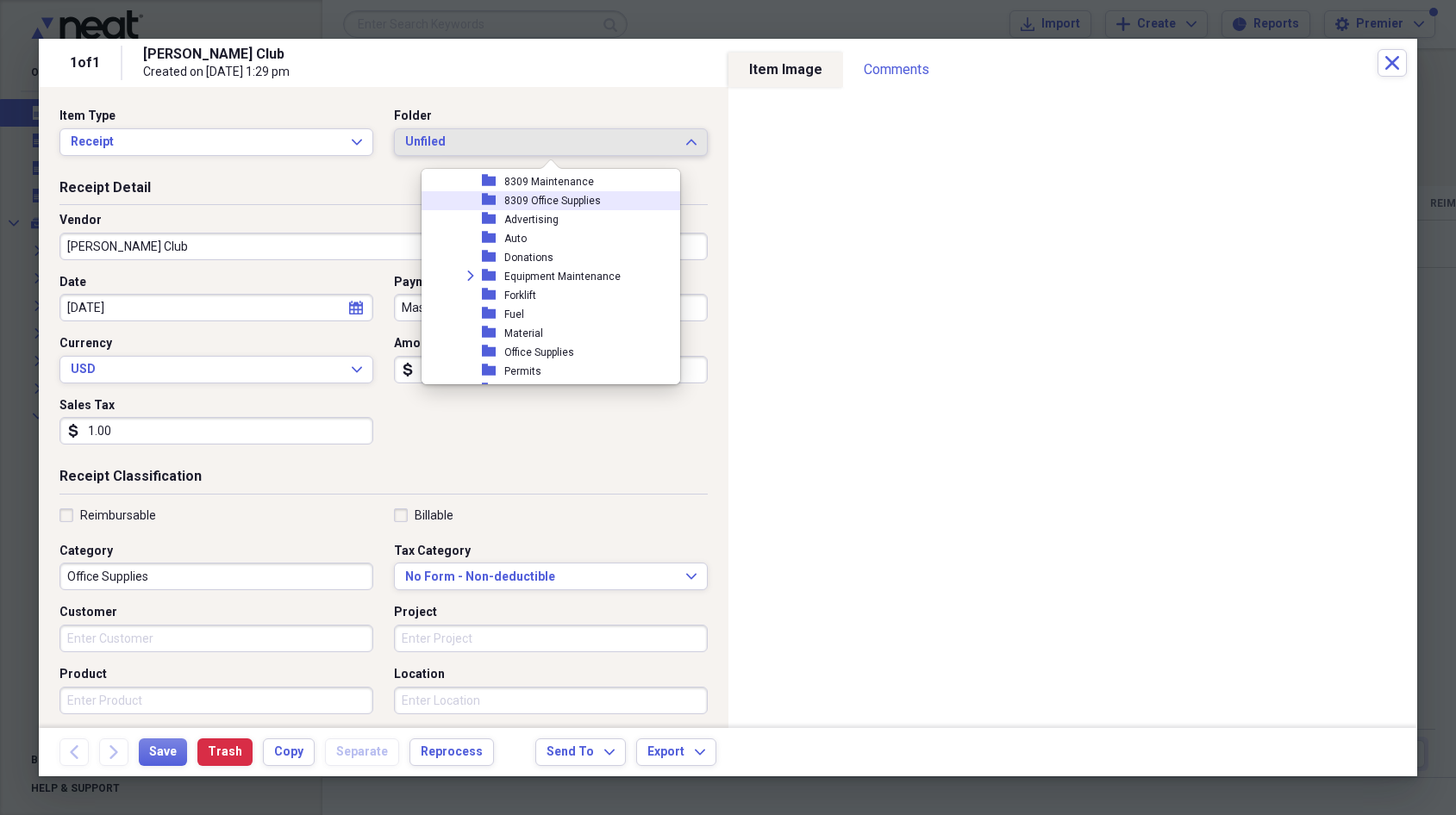 scroll, scrollTop: 278, scrollLeft: 0, axis: vertical 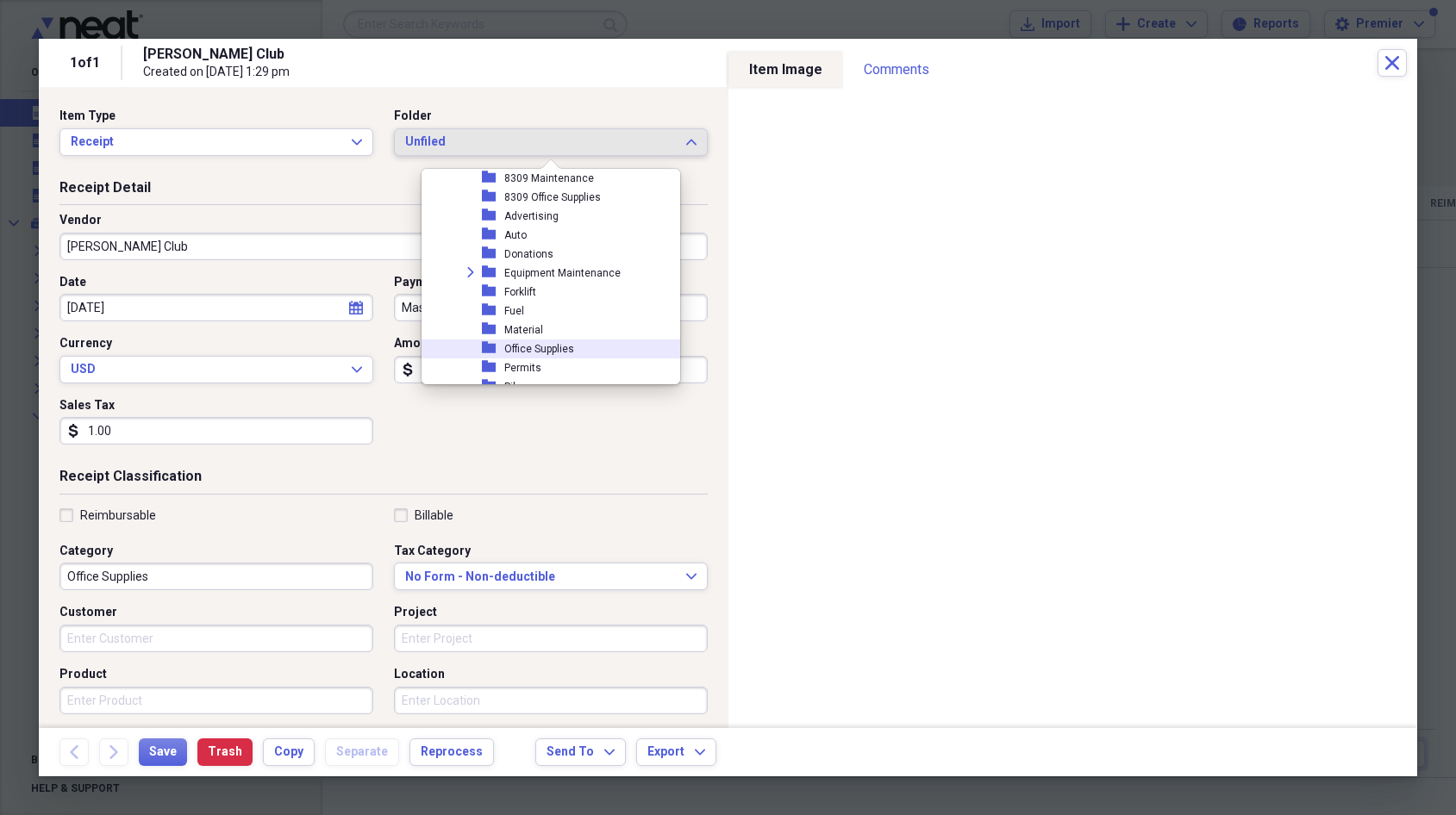 click on "folder 8309 Maintenance   folder 8309 Office Supplies   folder Advertising   folder Auto   folder Donations   Expand folder Equipment Maintenance   folder Forklift   folder Fuel   folder Material   folder Office Supplies   folder Permits   folder Pikepass   folder Protective Gear   folder Refunds   folder Sealers   folder Shop Maintenance   folder Subscriptions   folder Taxes   folder Tools & Supplies   folder Wine & Dine" at bounding box center [564, 358] 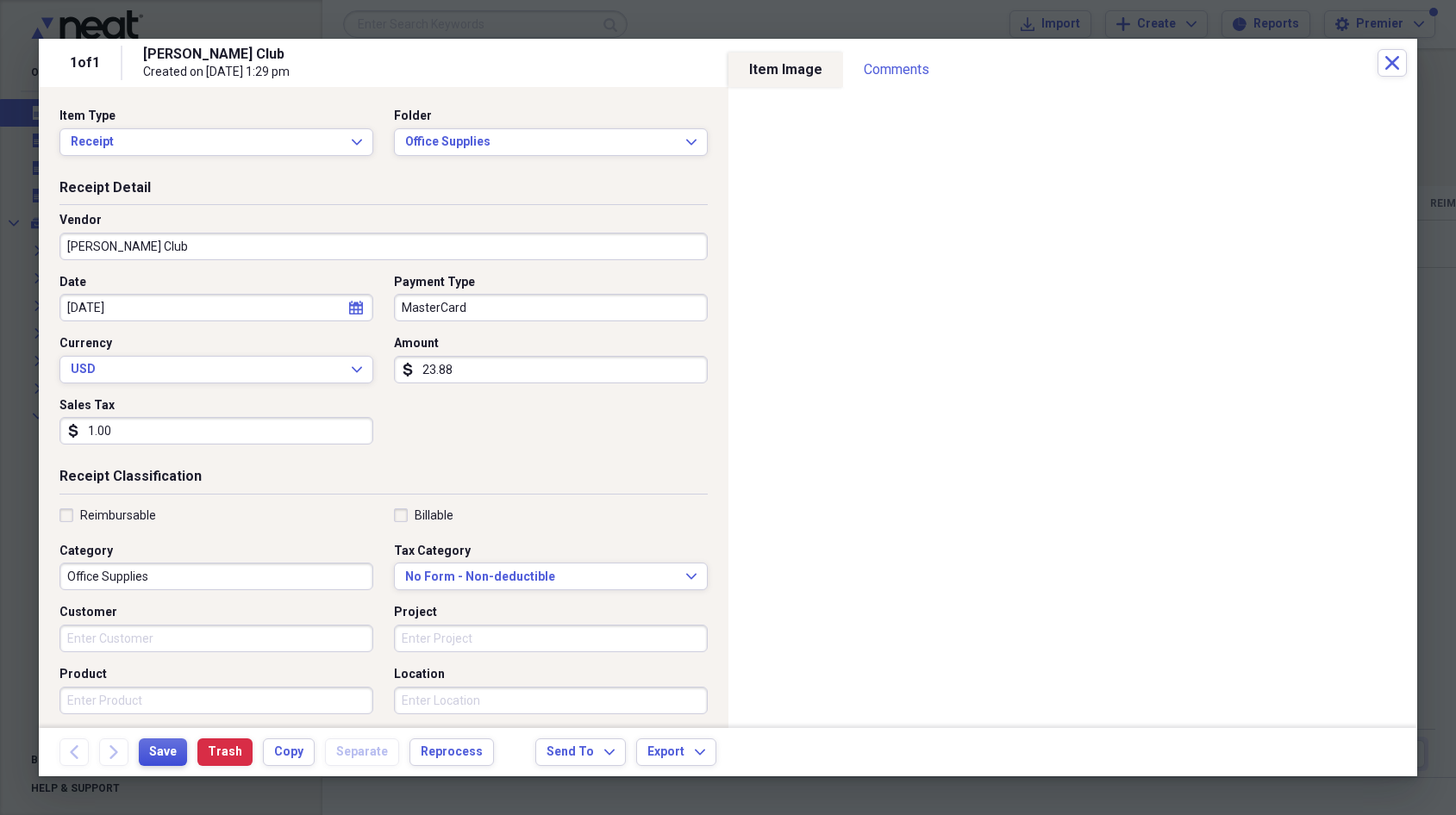 click on "Save" at bounding box center [163, 752] 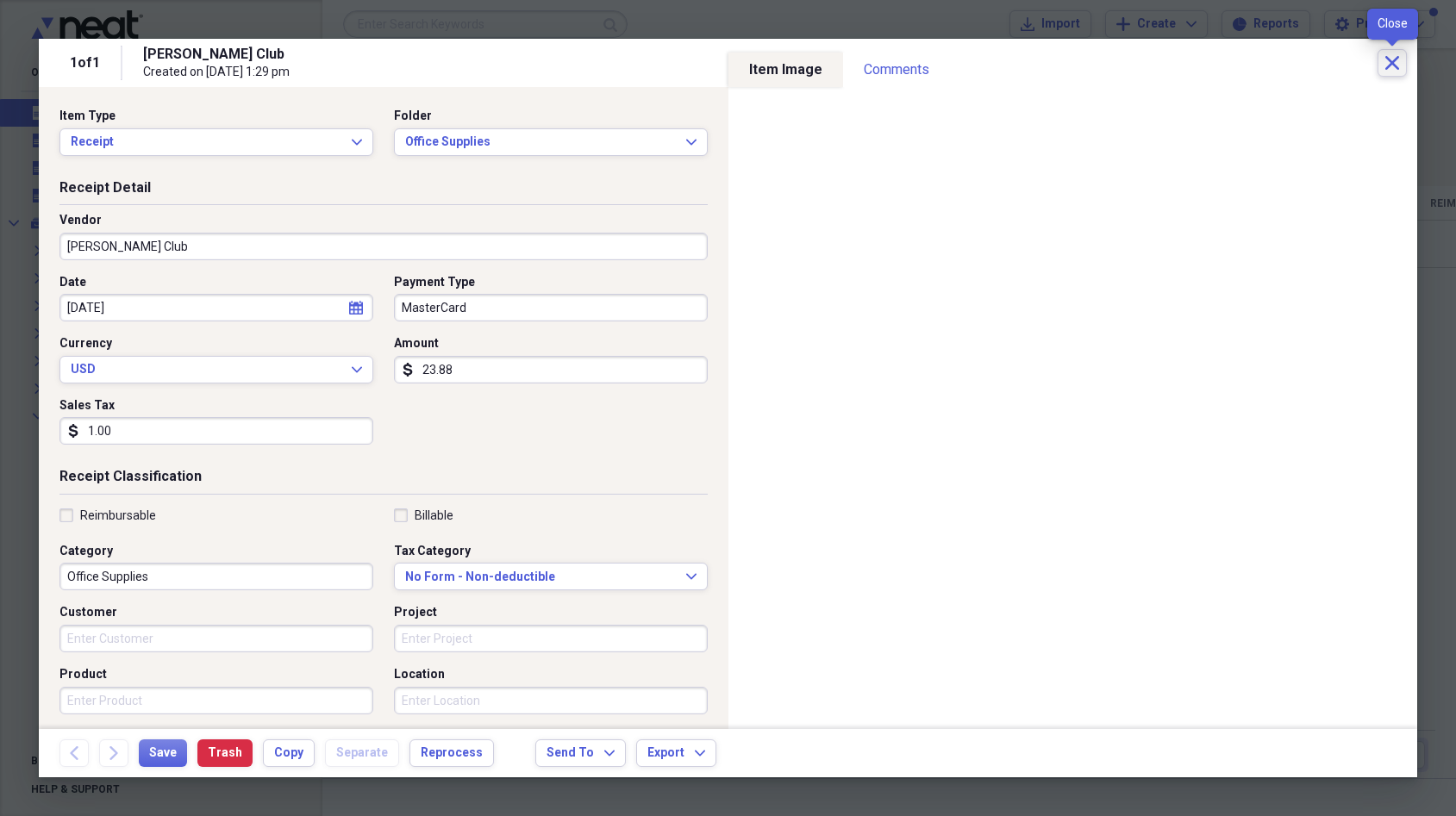 click on "Close" 